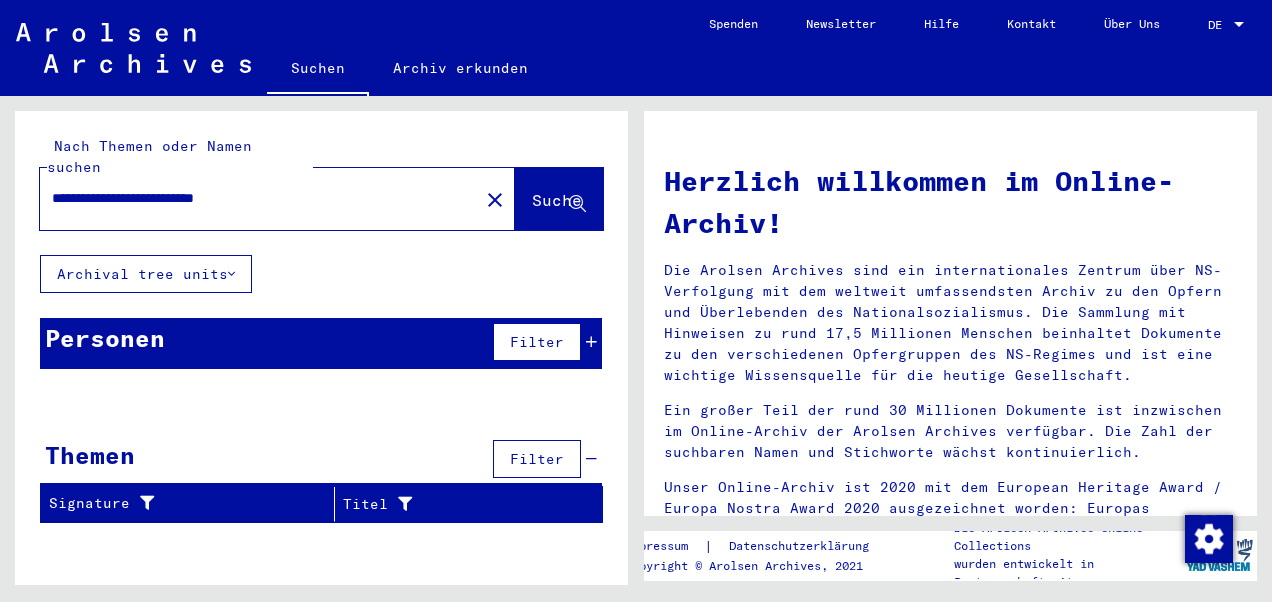 scroll, scrollTop: 0, scrollLeft: 0, axis: both 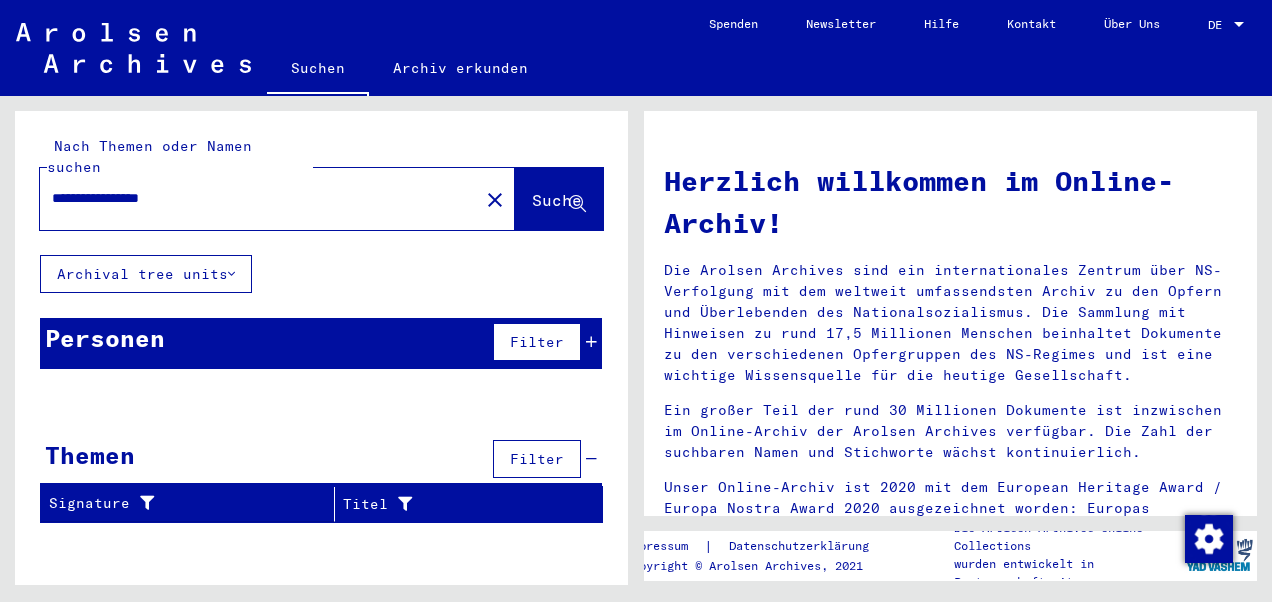 type on "**********" 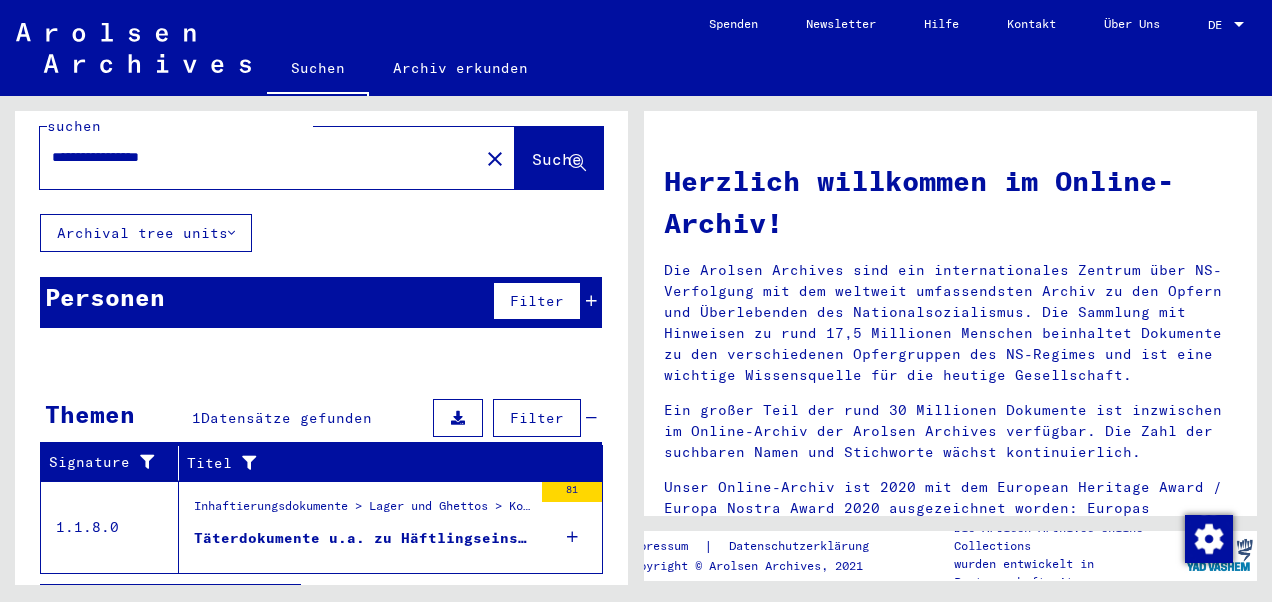 scroll, scrollTop: 62, scrollLeft: 0, axis: vertical 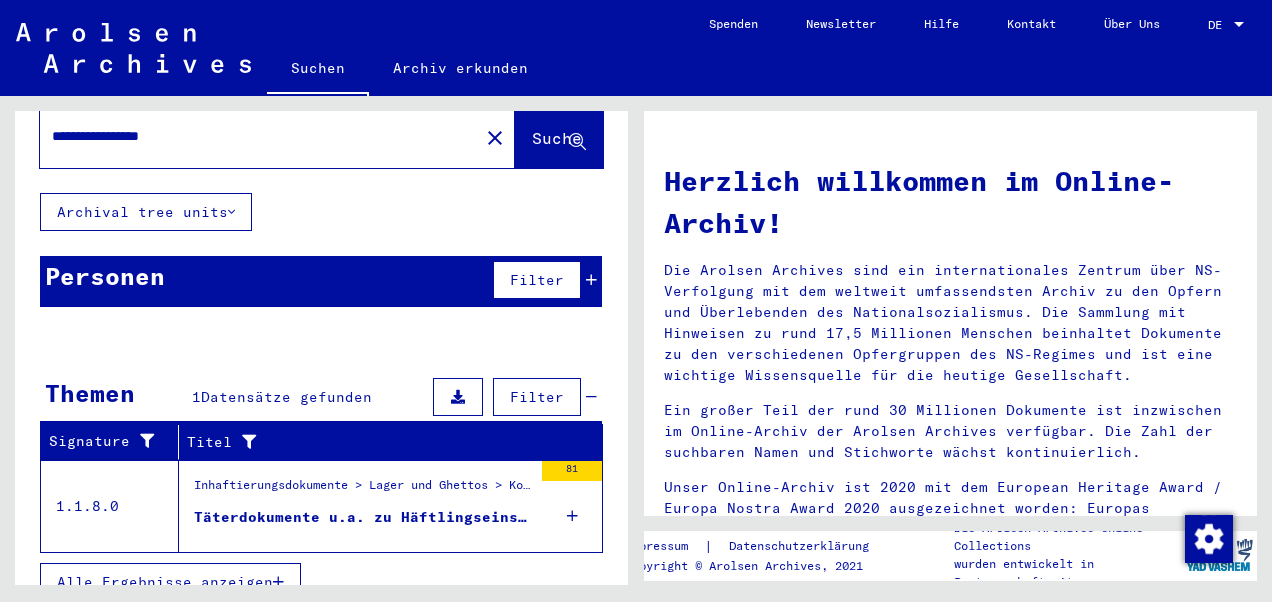 click on "Täterdokumente u.a. zu Häftlingseinsatz und SS-Division Dirlewanger      (1941-1945); Zeugenaussagen ehemaliger Häftlinge (männl.);      Verhörprotokolle von Tätern mit Anlagen" at bounding box center (363, 522) 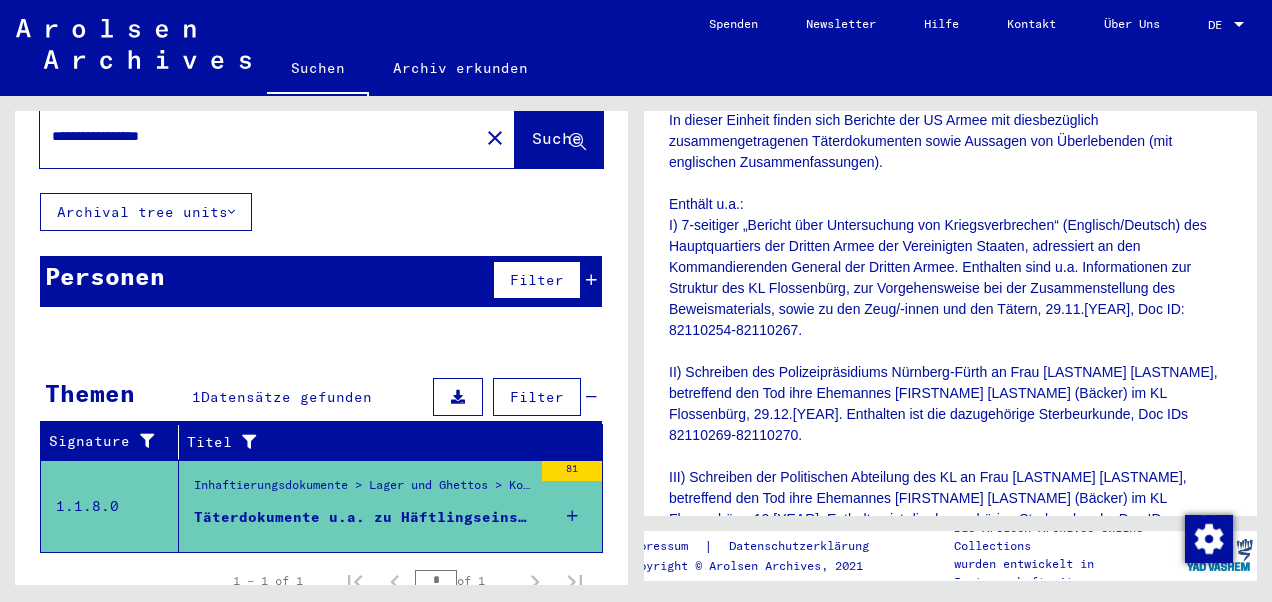 scroll, scrollTop: 400, scrollLeft: 0, axis: vertical 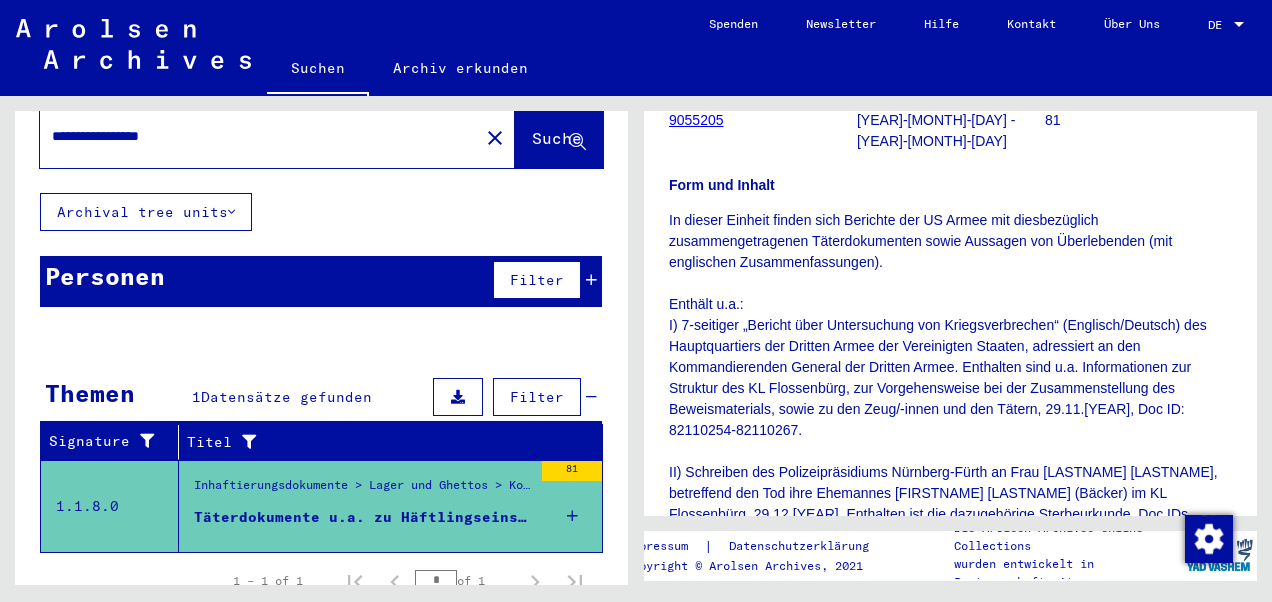 drag, startPoint x: 792, startPoint y: 328, endPoint x: 898, endPoint y: 354, distance: 109.14211 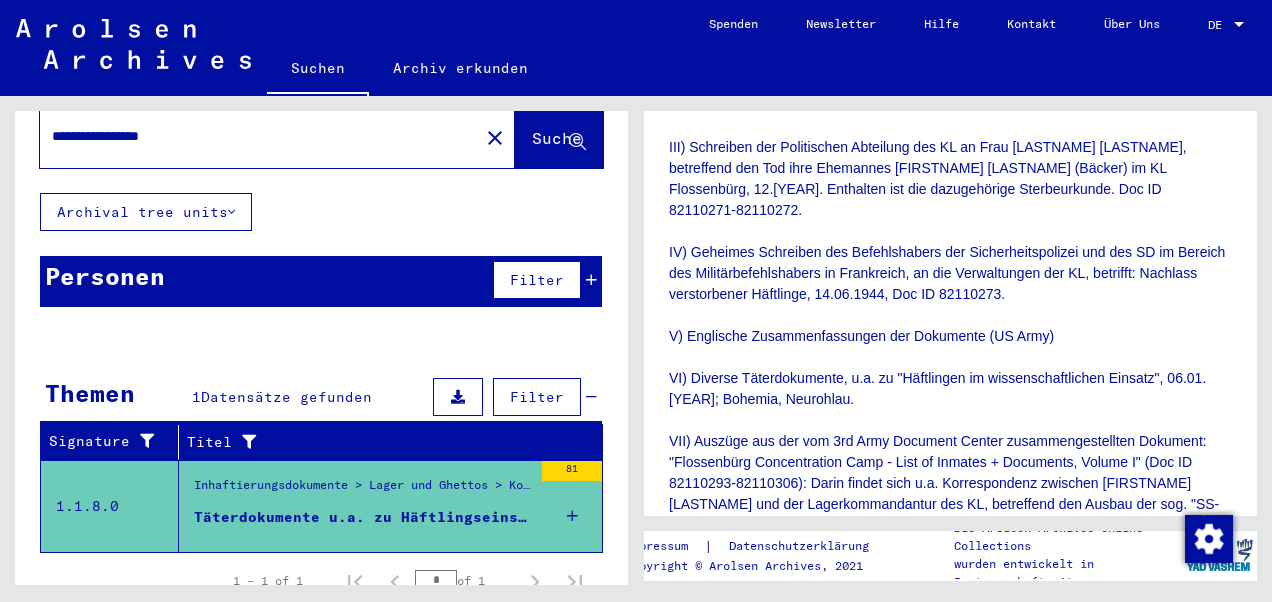 scroll, scrollTop: 900, scrollLeft: 0, axis: vertical 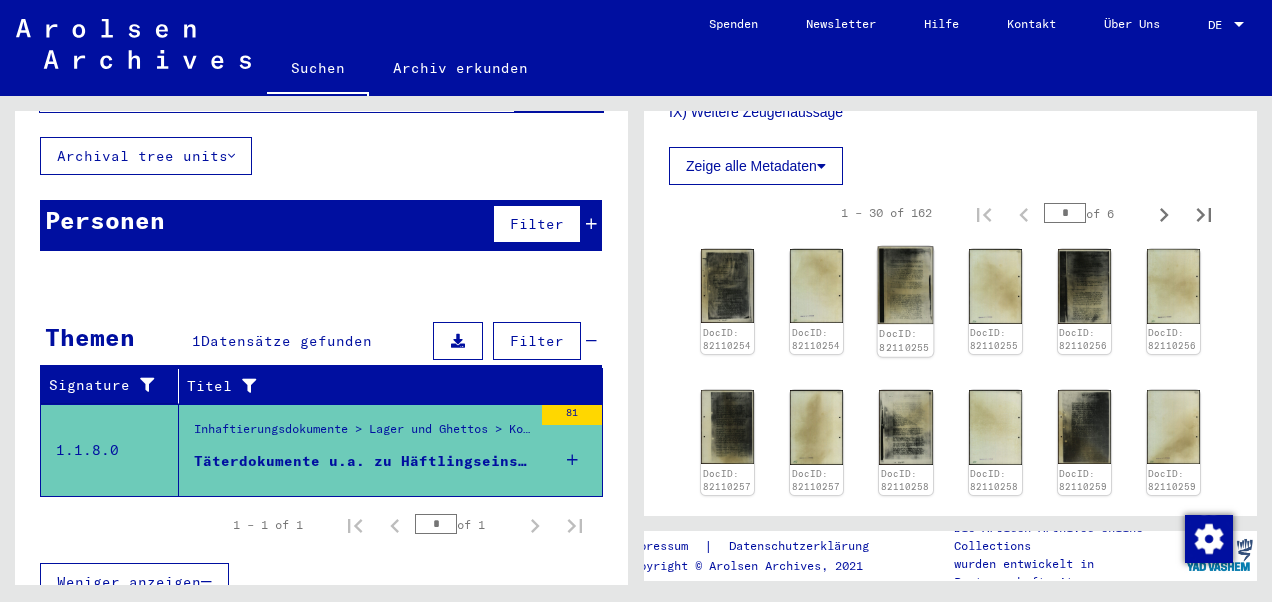 click 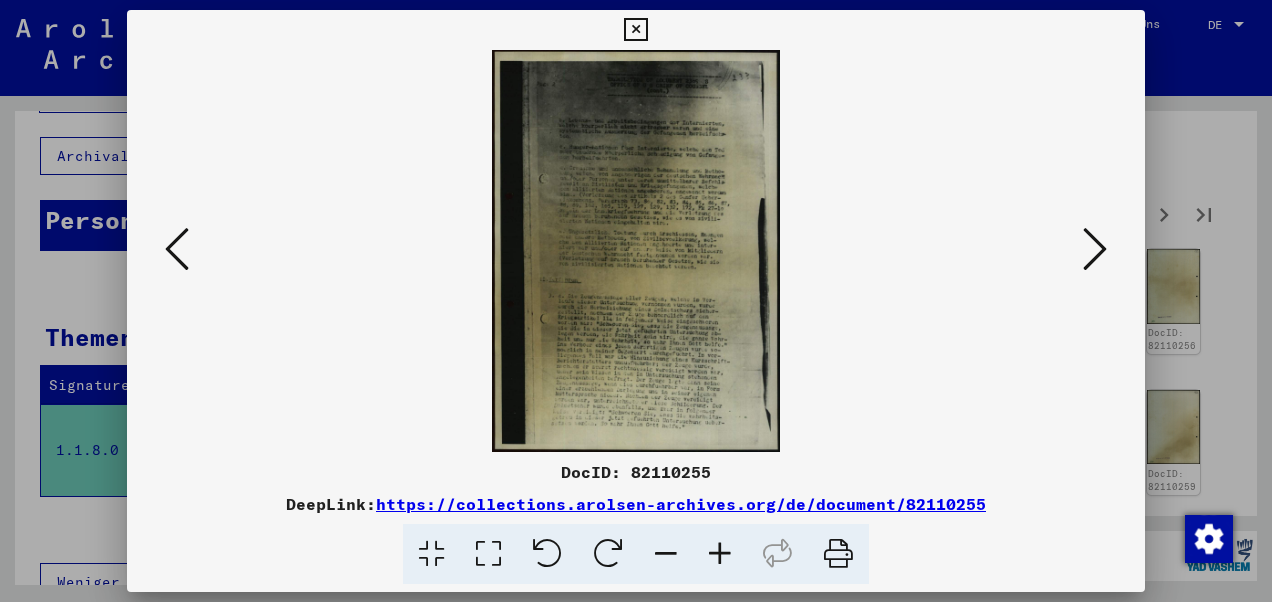 click at bounding box center [720, 554] 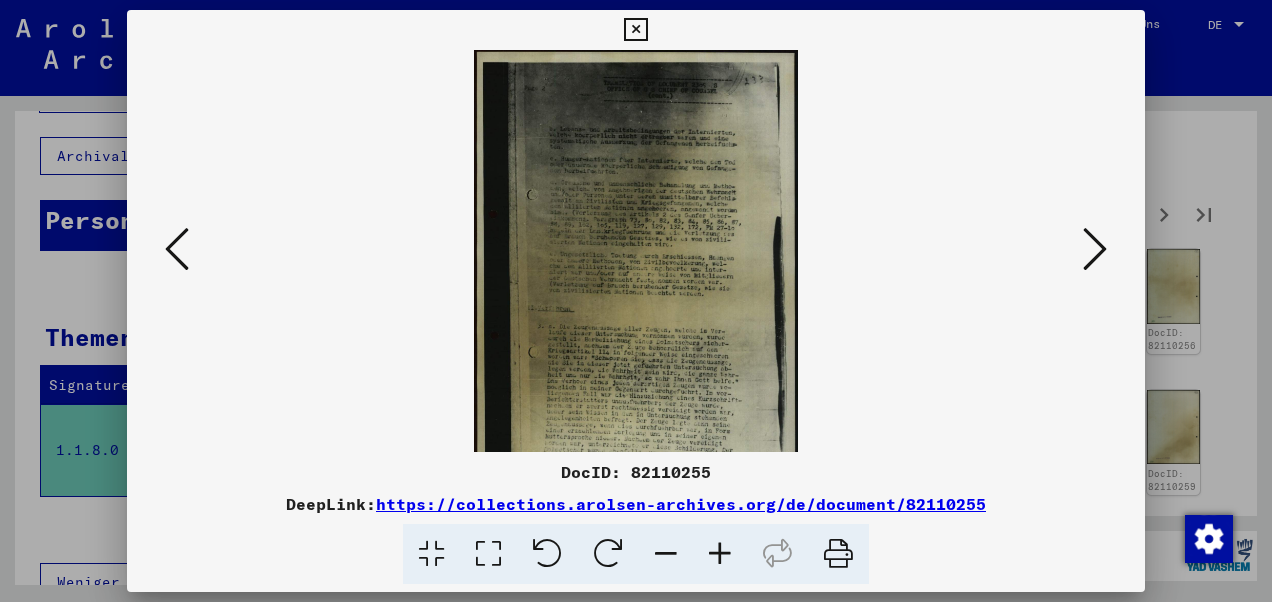 click at bounding box center [720, 554] 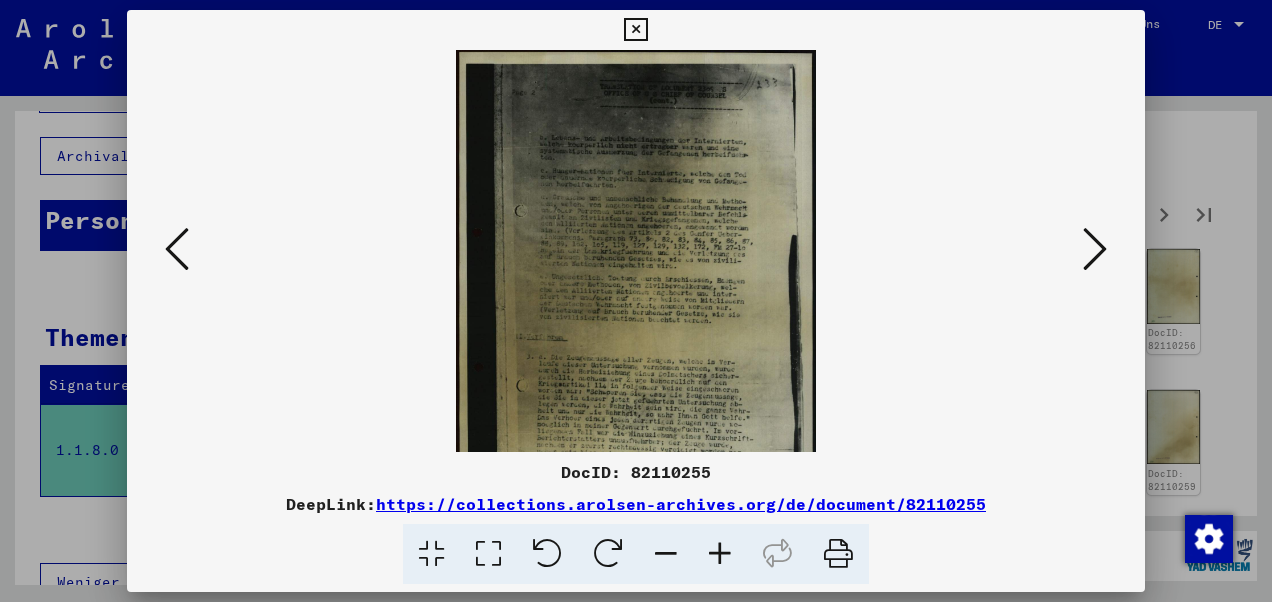click at bounding box center [720, 554] 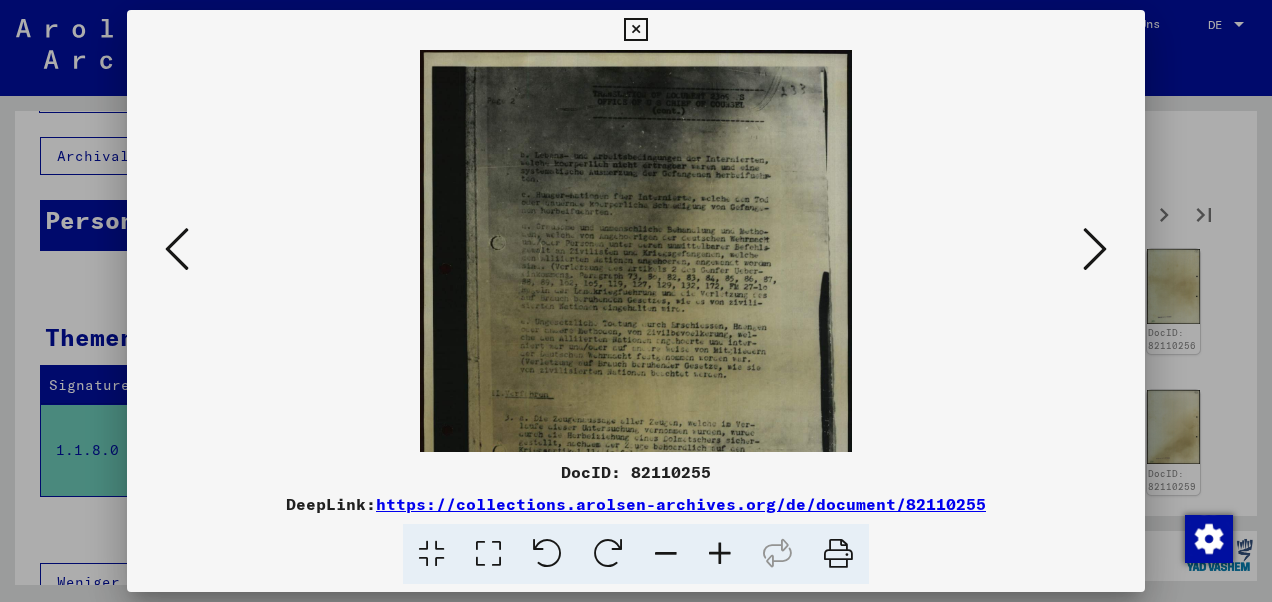 click at bounding box center [720, 554] 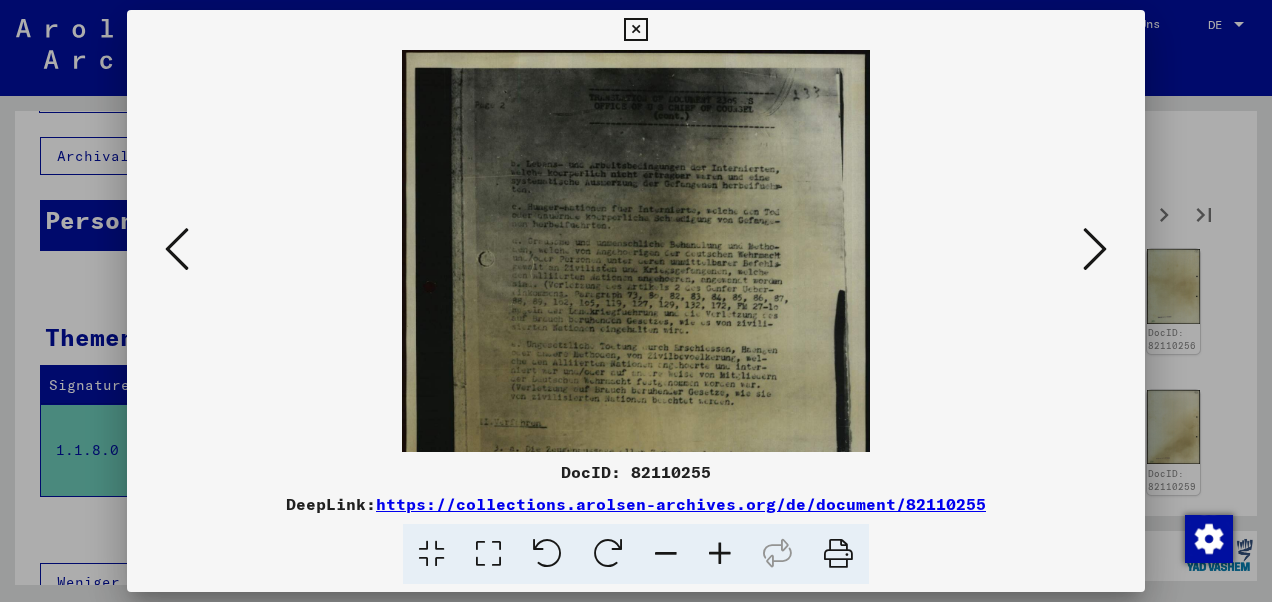 click at bounding box center (720, 554) 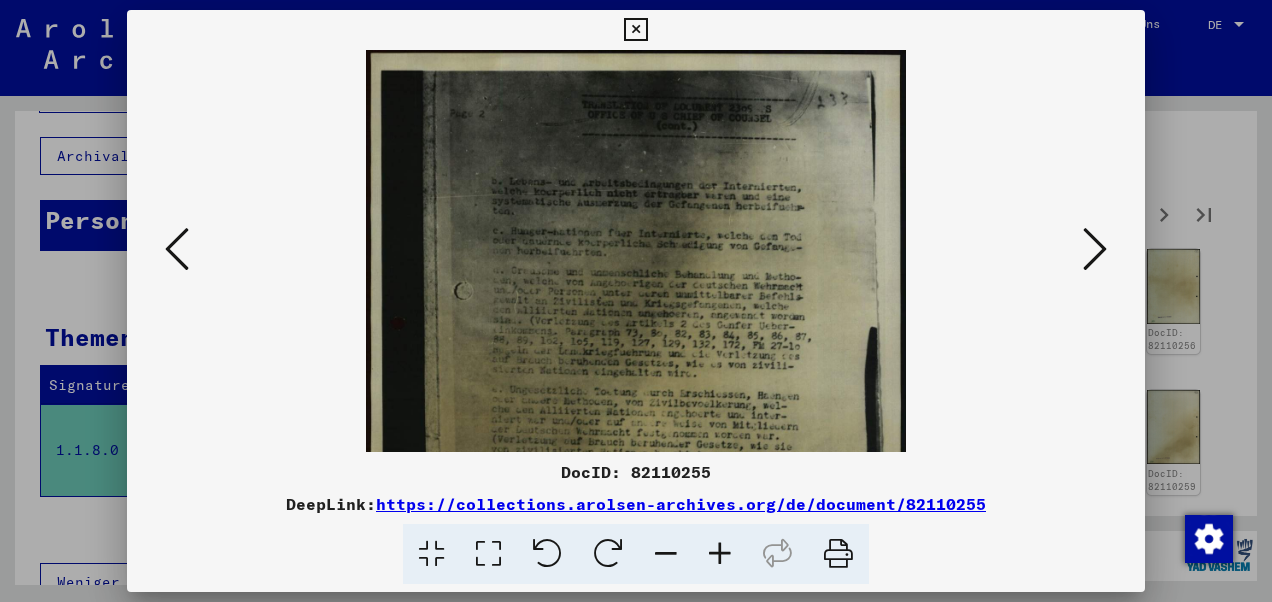 click at bounding box center [720, 554] 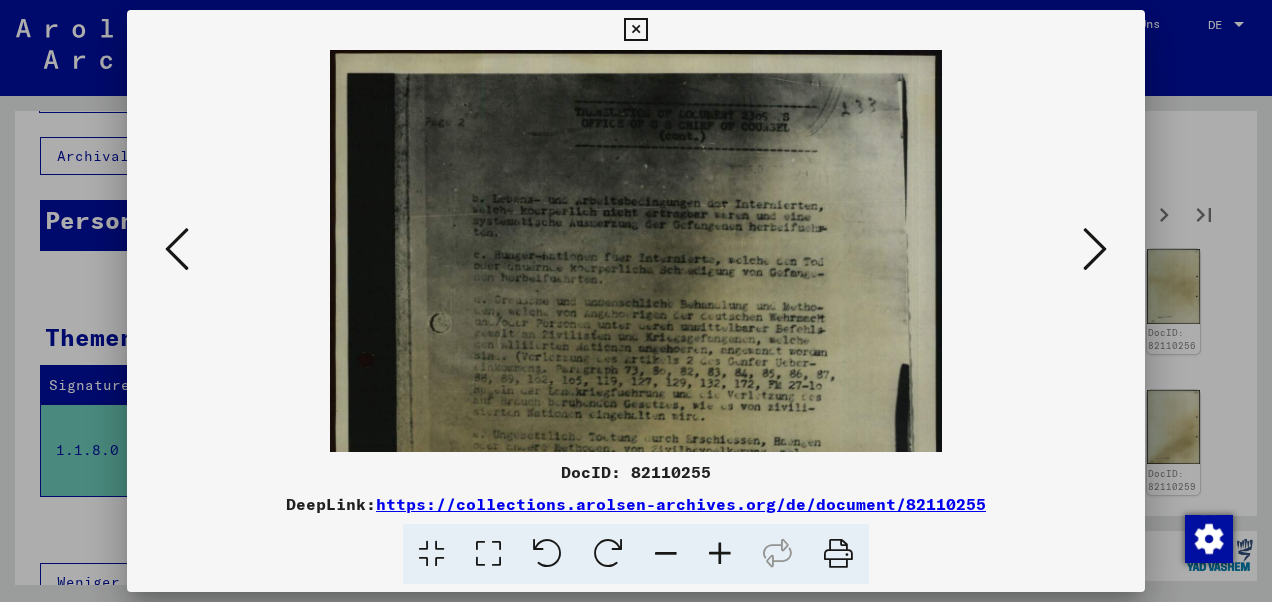click at bounding box center (720, 554) 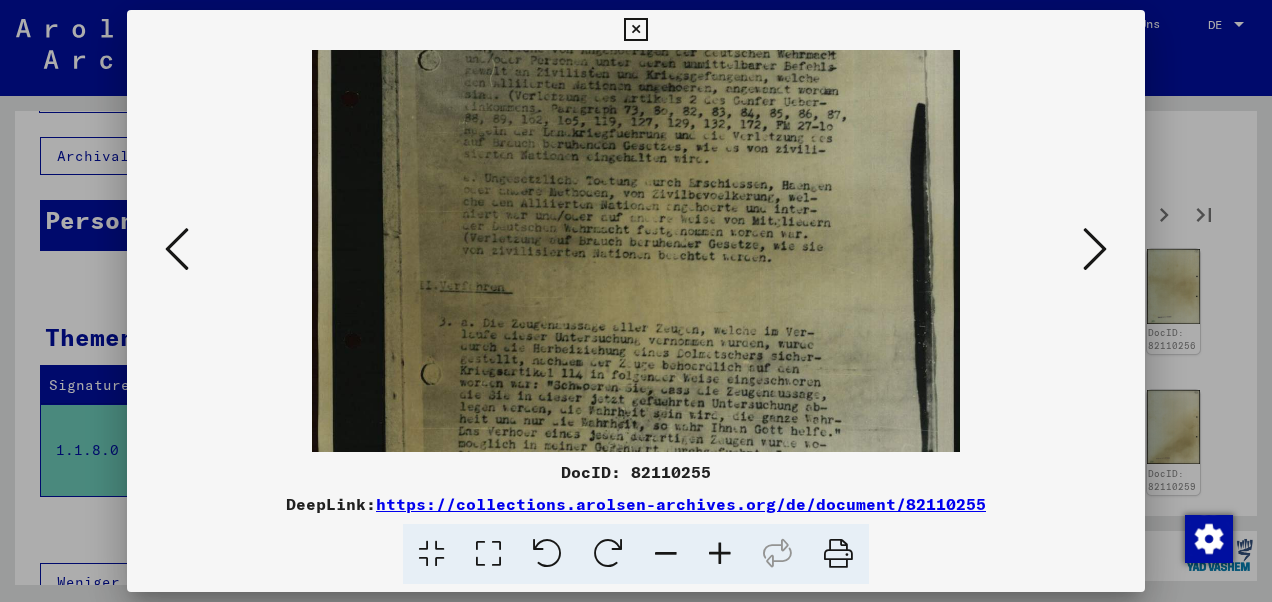 drag, startPoint x: 612, startPoint y: 346, endPoint x: 628, endPoint y: 62, distance: 284.45035 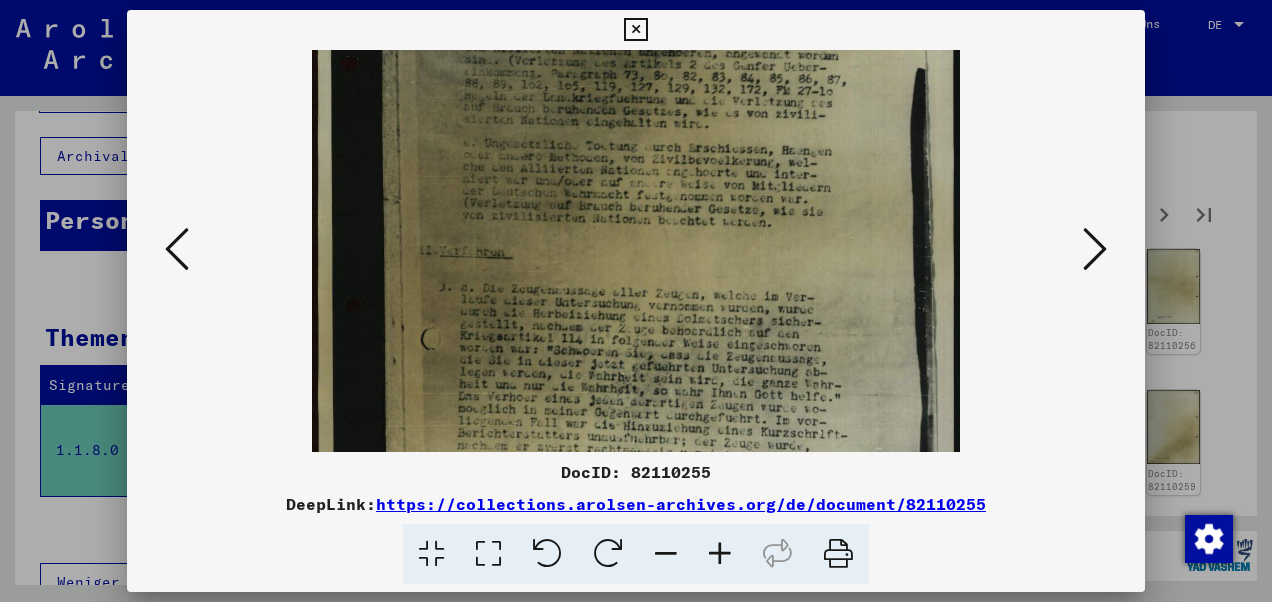 scroll, scrollTop: 500, scrollLeft: 0, axis: vertical 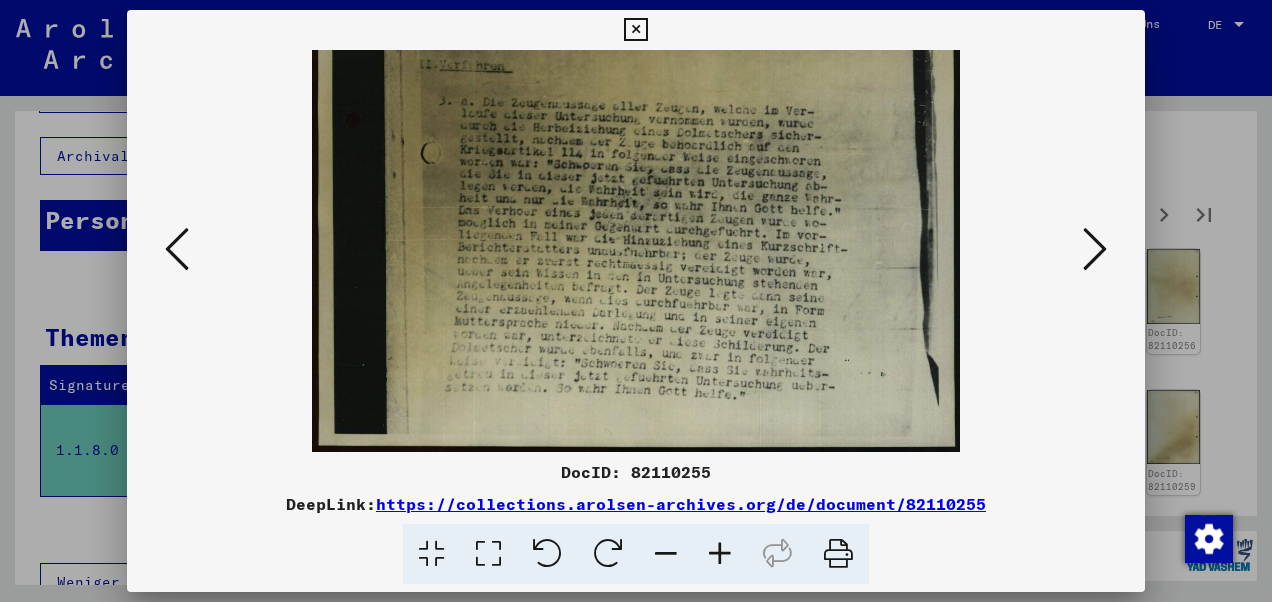 drag, startPoint x: 632, startPoint y: 388, endPoint x: 686, endPoint y: 72, distance: 320.58072 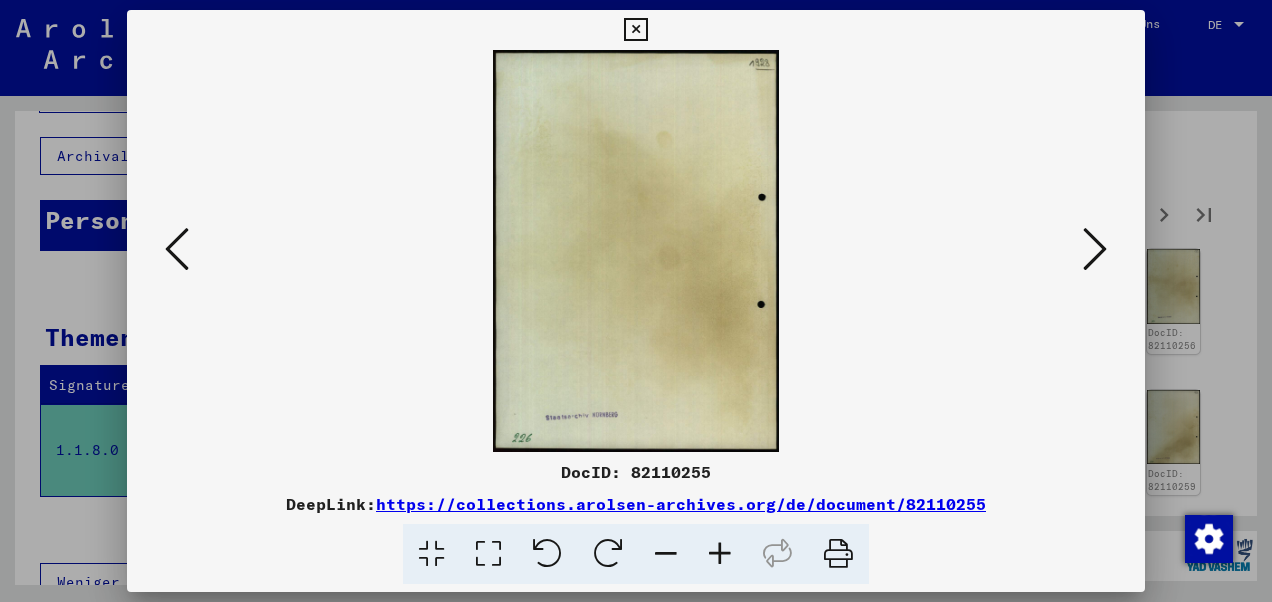 scroll, scrollTop: 0, scrollLeft: 0, axis: both 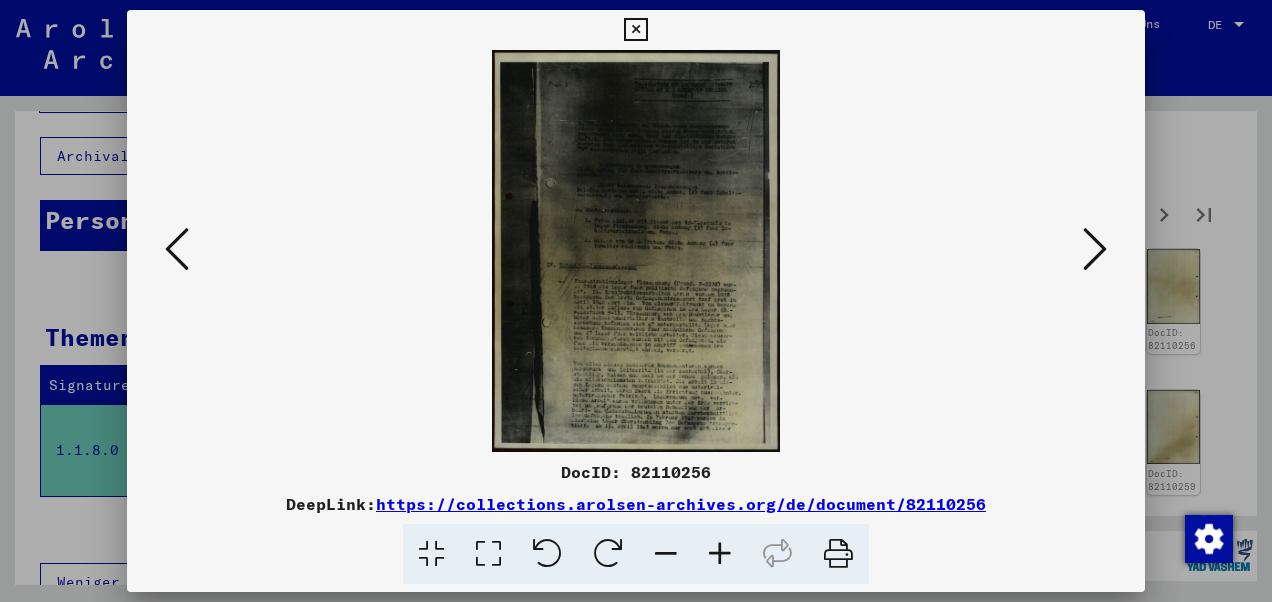 click at bounding box center [1095, 249] 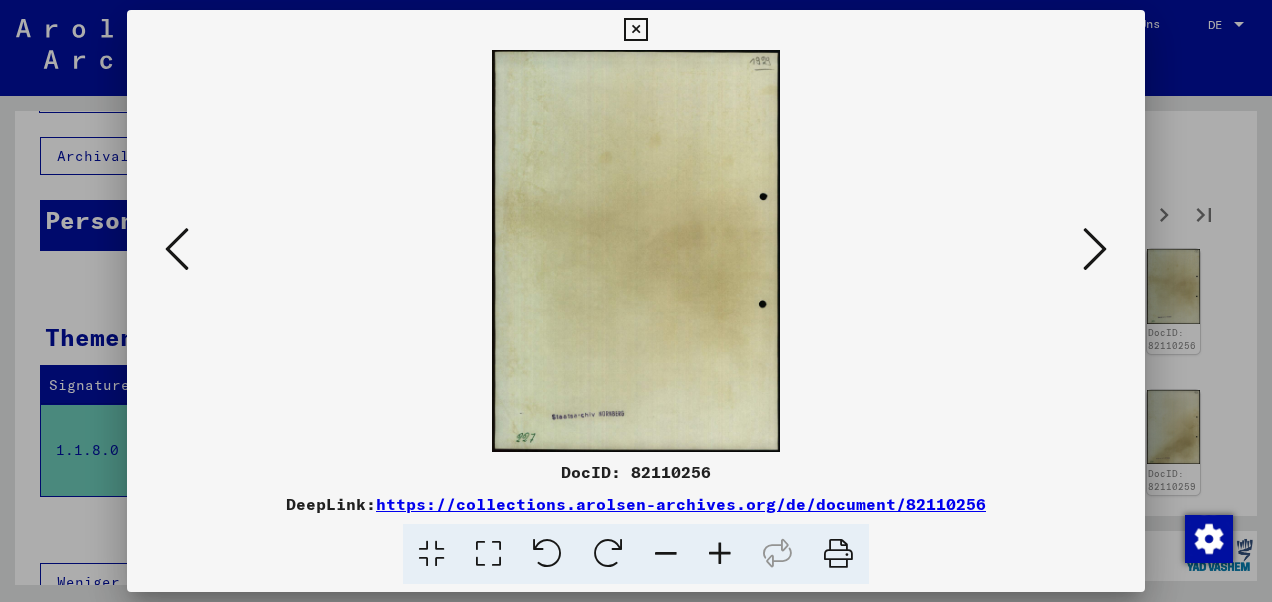 click at bounding box center [1095, 249] 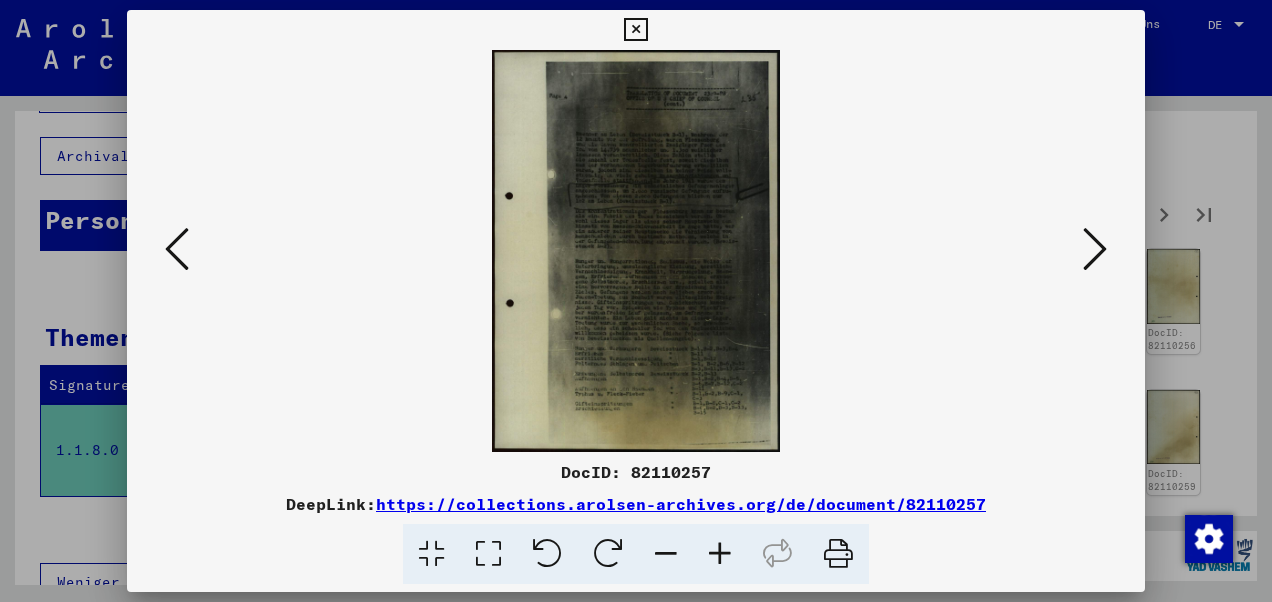click at bounding box center [1095, 249] 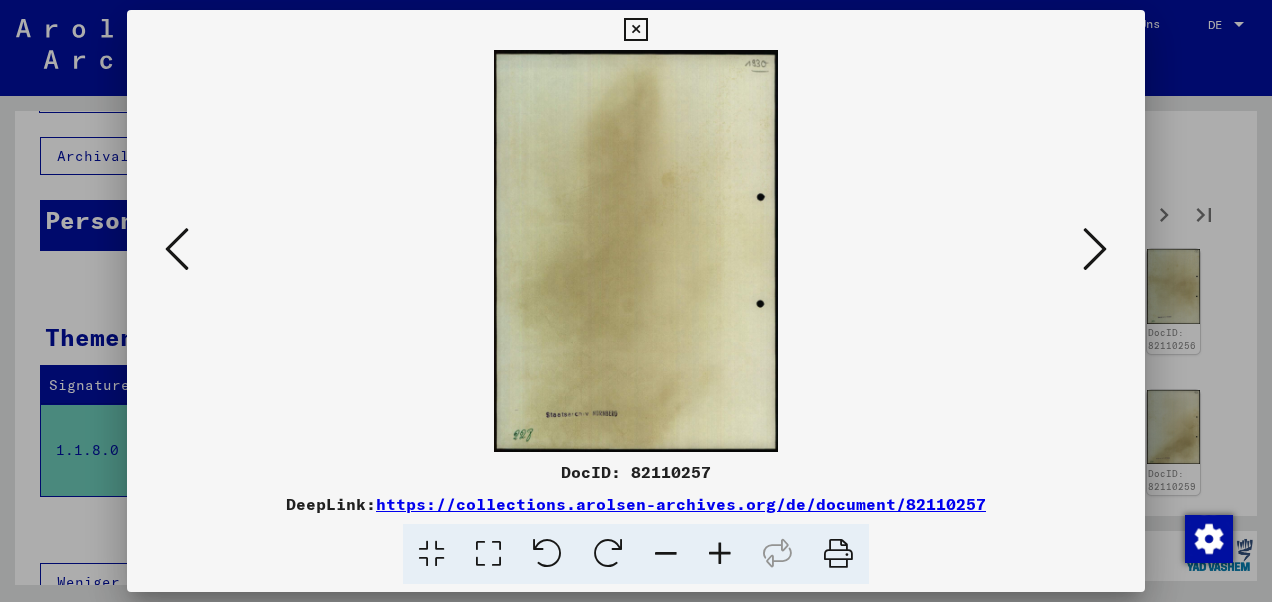 click at bounding box center [1095, 249] 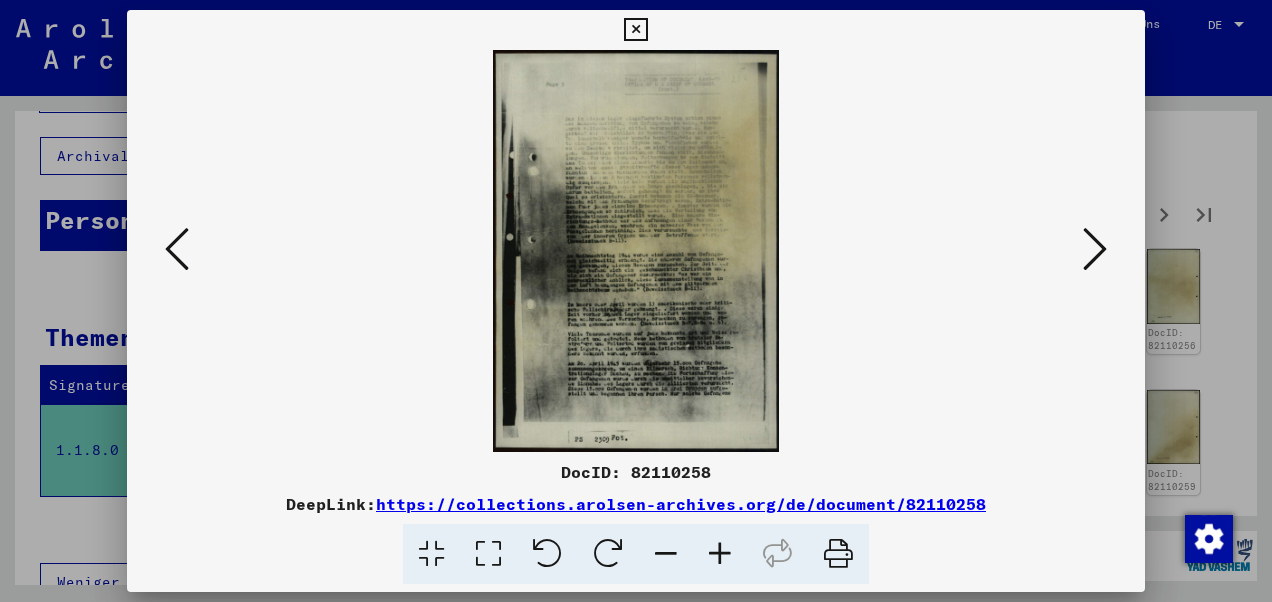 click at bounding box center (720, 554) 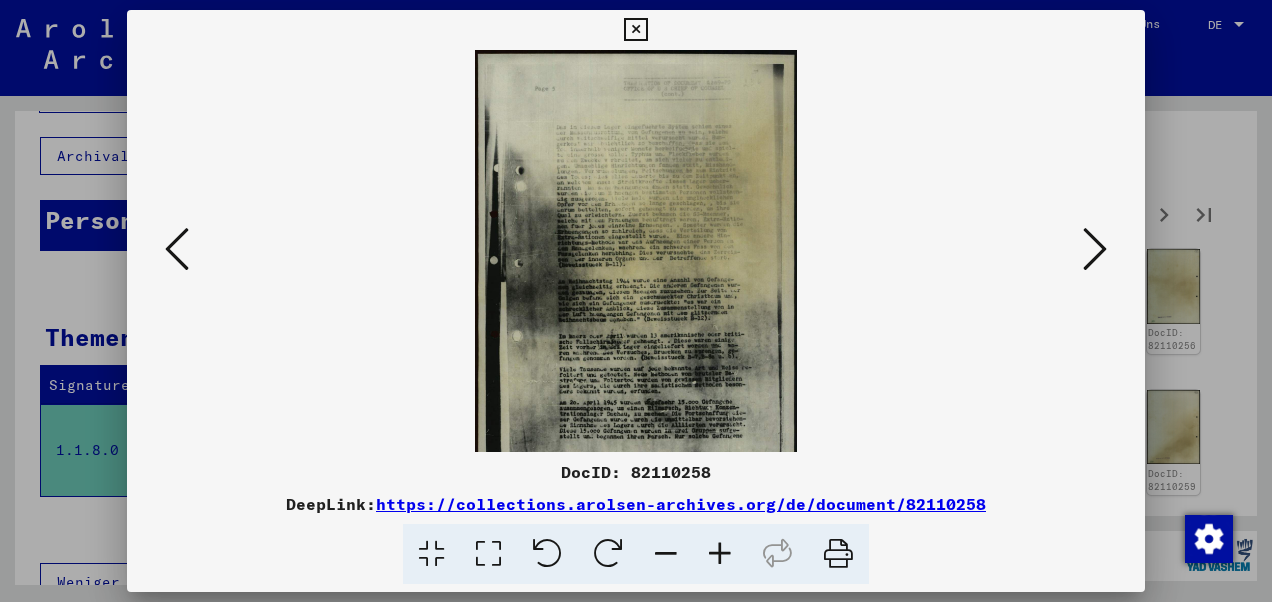 click at bounding box center (720, 554) 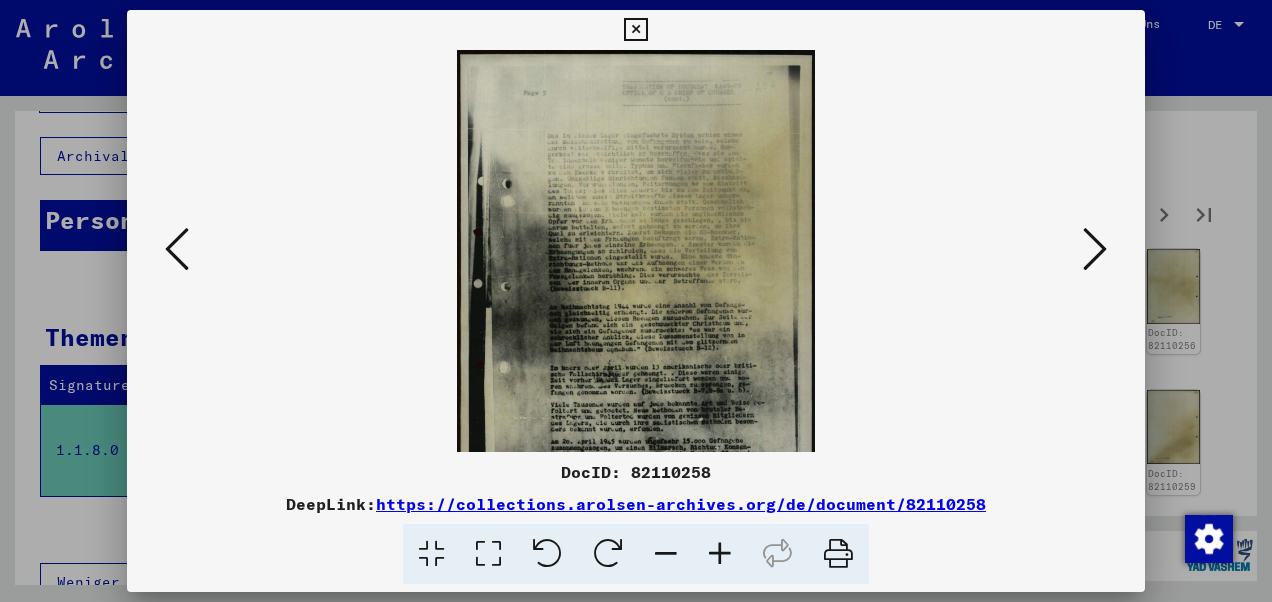 click at bounding box center (720, 554) 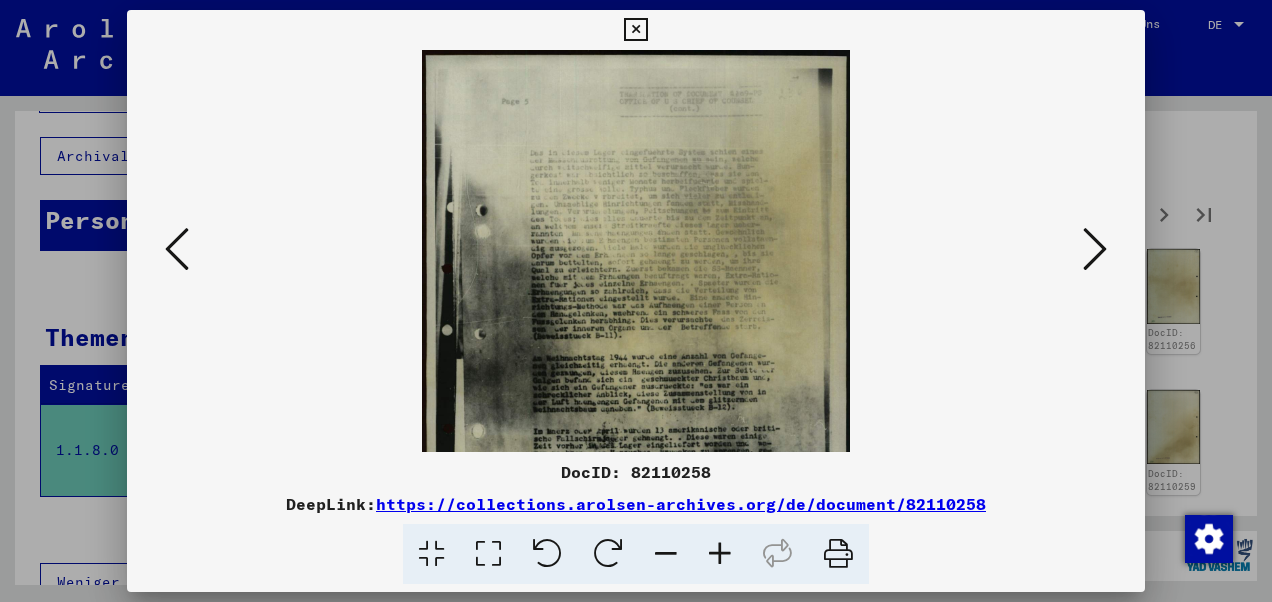 click at bounding box center (720, 554) 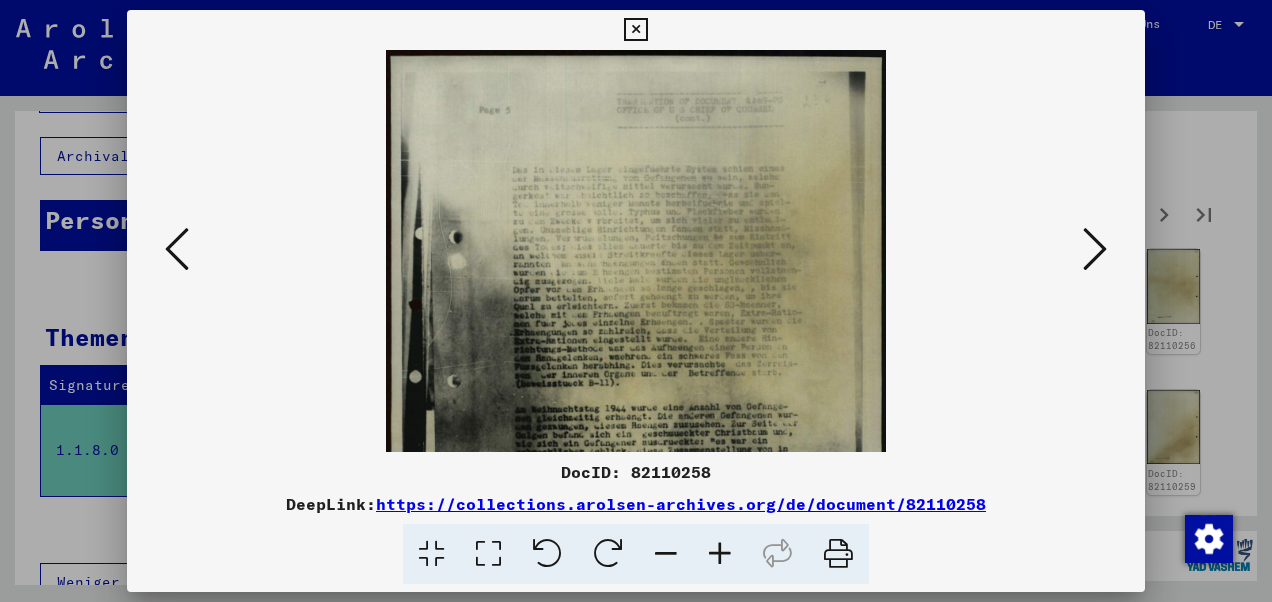 click at bounding box center [720, 554] 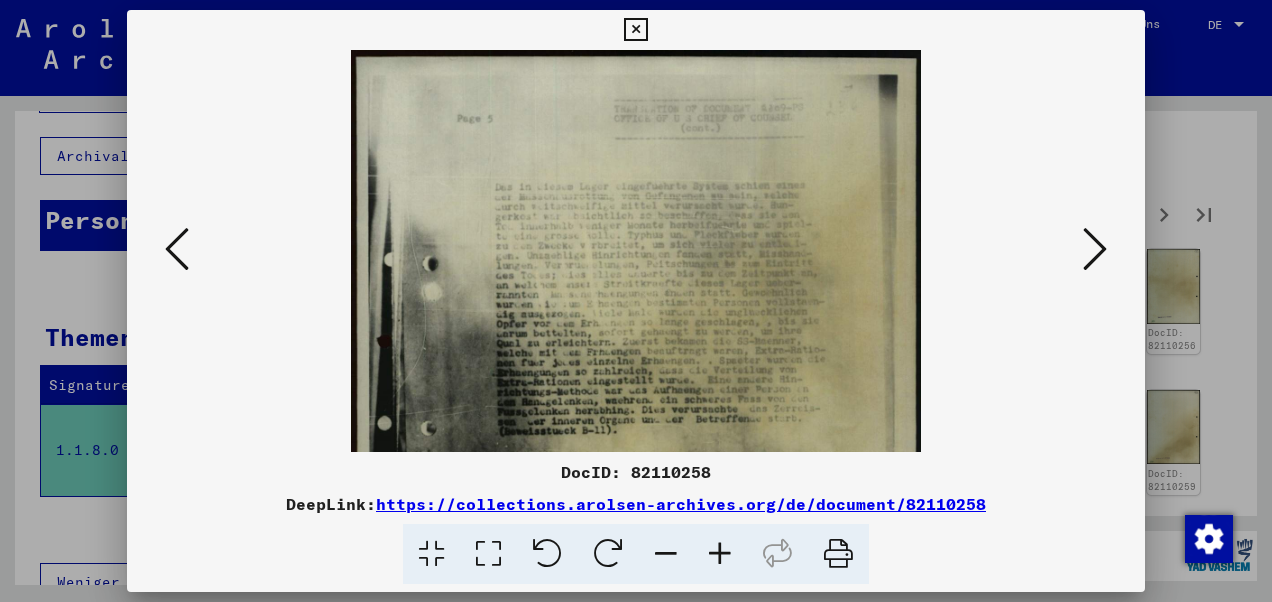 click at bounding box center [720, 554] 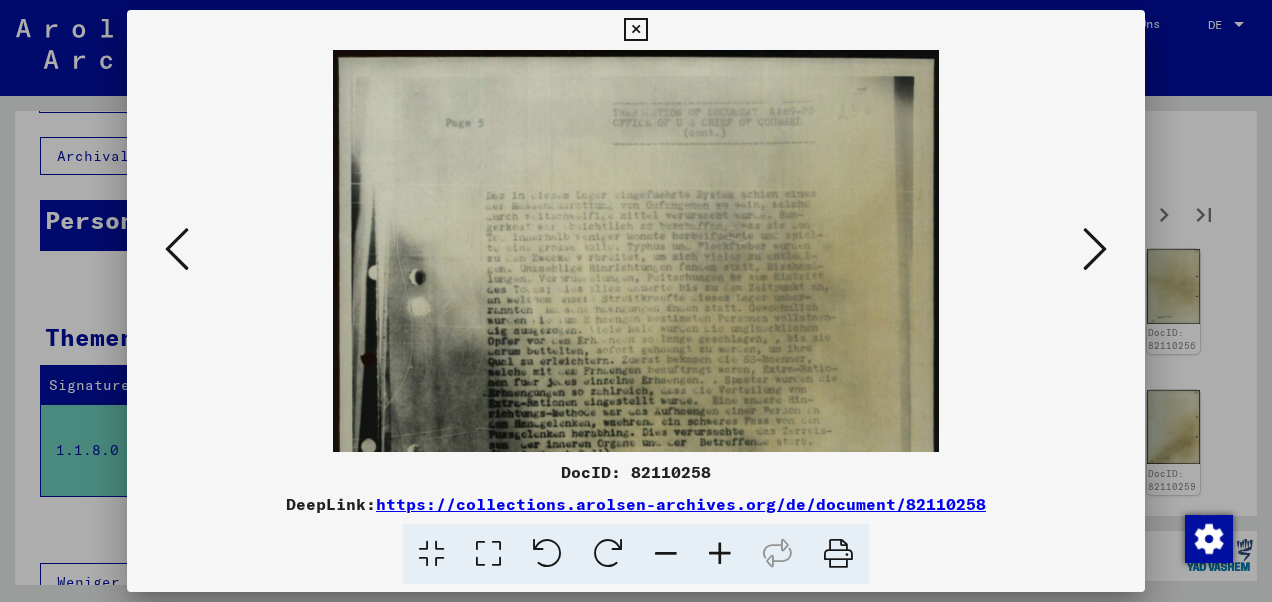 click at bounding box center [720, 554] 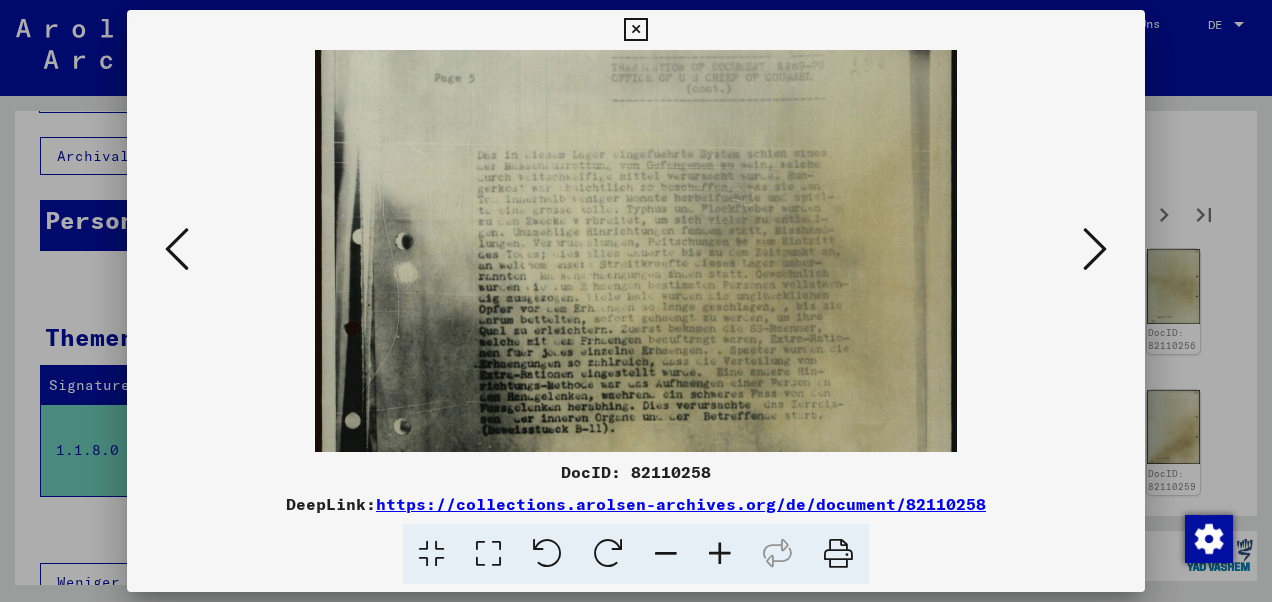 scroll, scrollTop: 66, scrollLeft: 0, axis: vertical 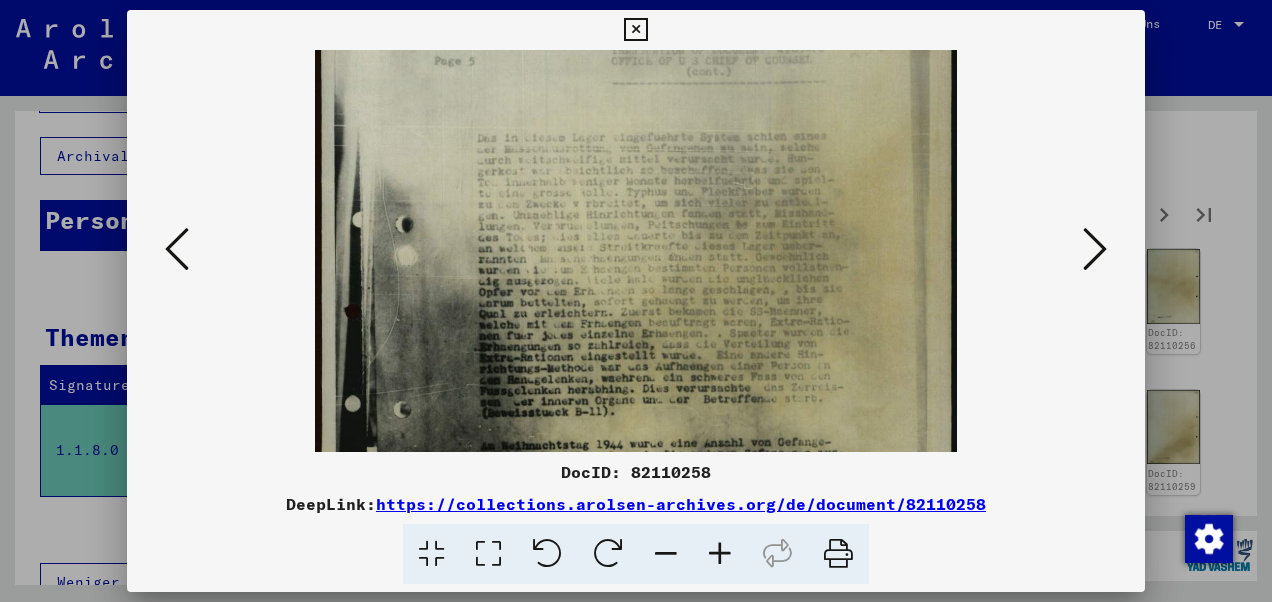 drag, startPoint x: 676, startPoint y: 329, endPoint x: 680, endPoint y: 265, distance: 64.12488 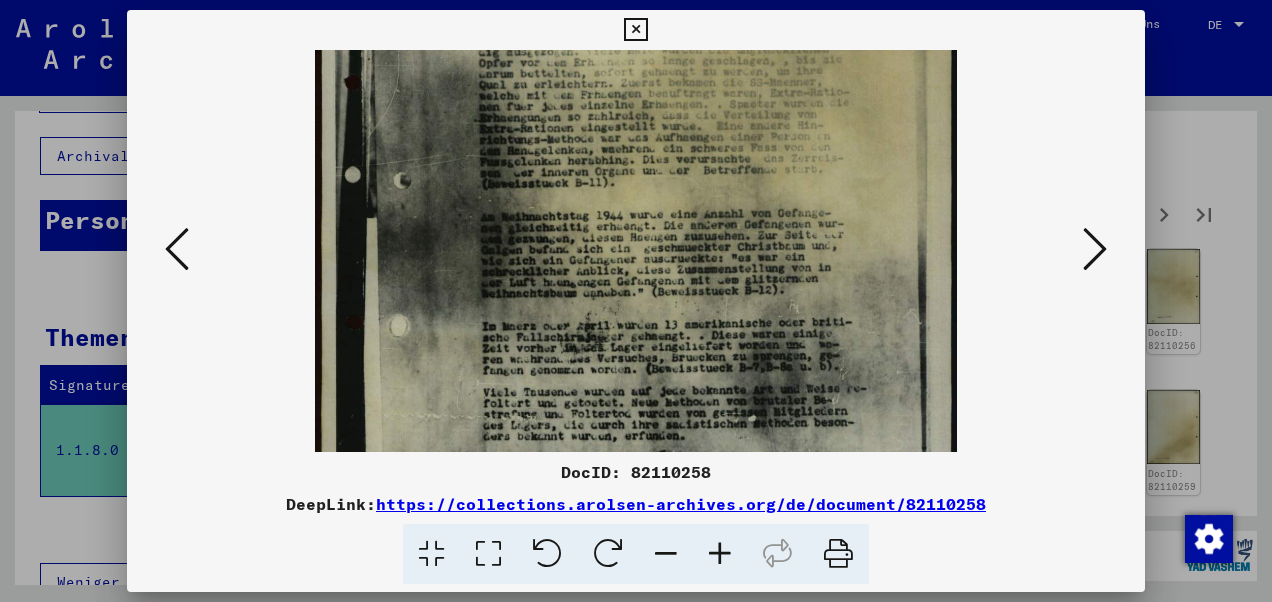 drag, startPoint x: 727, startPoint y: 311, endPoint x: 713, endPoint y: 75, distance: 236.41489 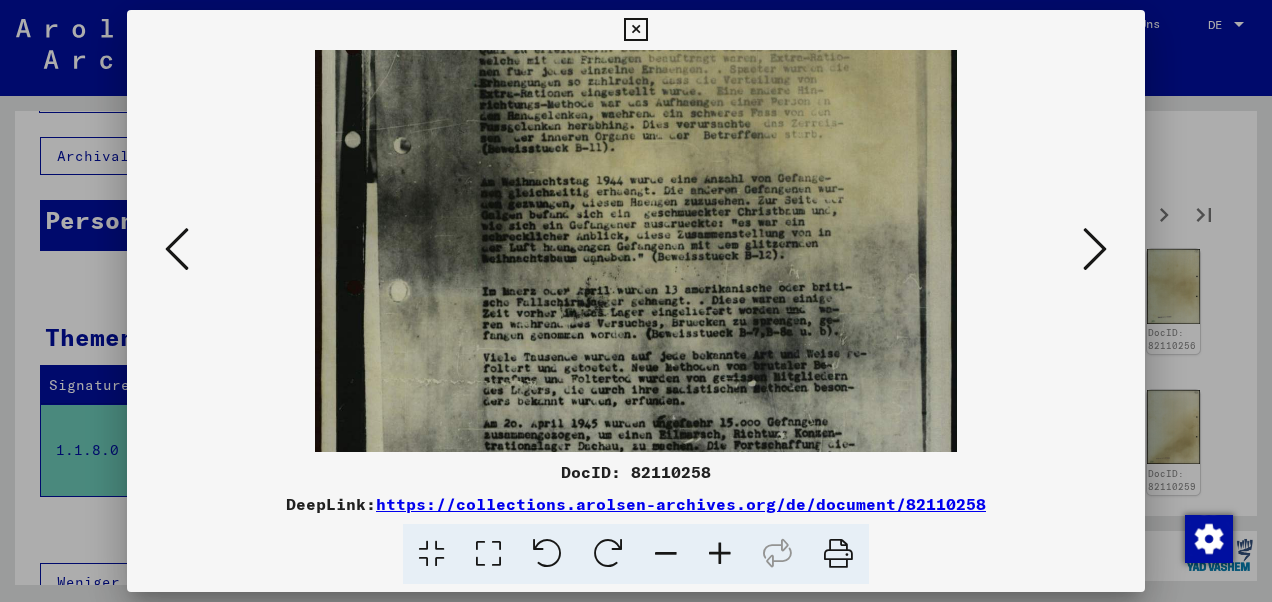 scroll, scrollTop: 348, scrollLeft: 0, axis: vertical 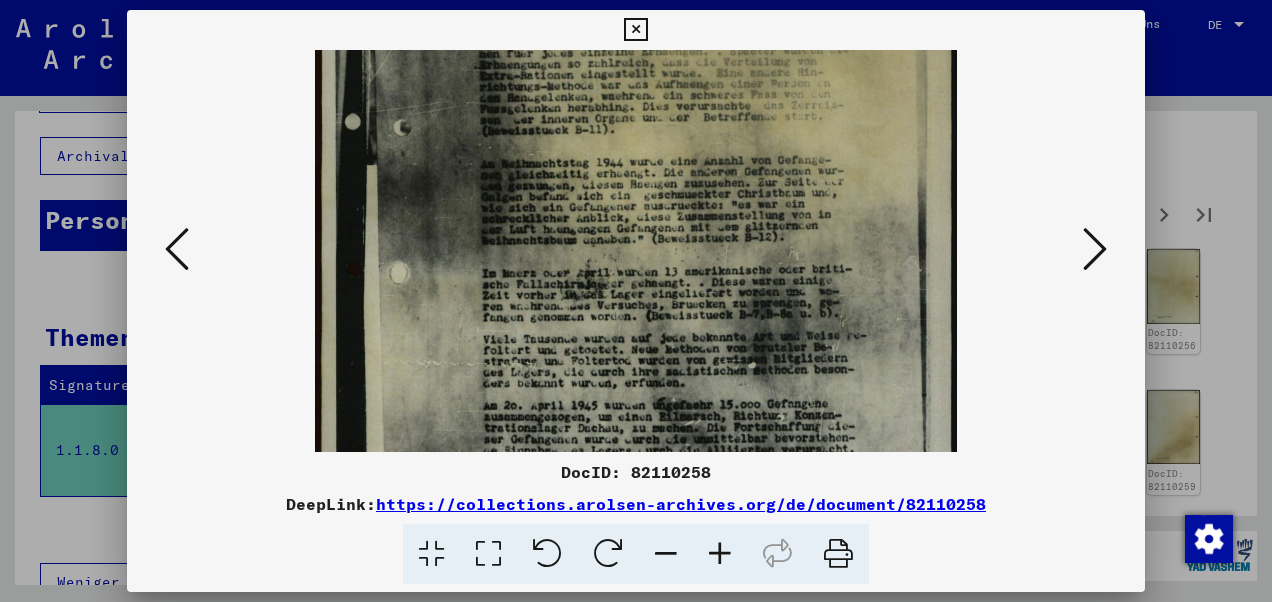 drag, startPoint x: 649, startPoint y: 332, endPoint x: 640, endPoint y: 292, distance: 41 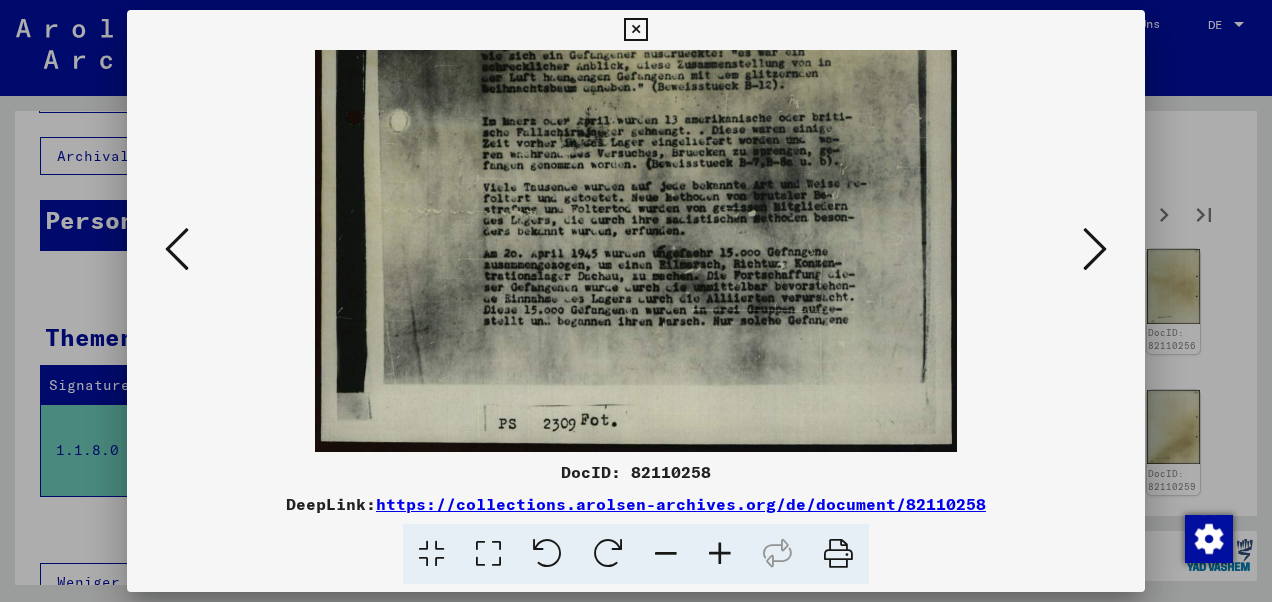 drag, startPoint x: 705, startPoint y: 352, endPoint x: 698, endPoint y: -46, distance: 398.06155 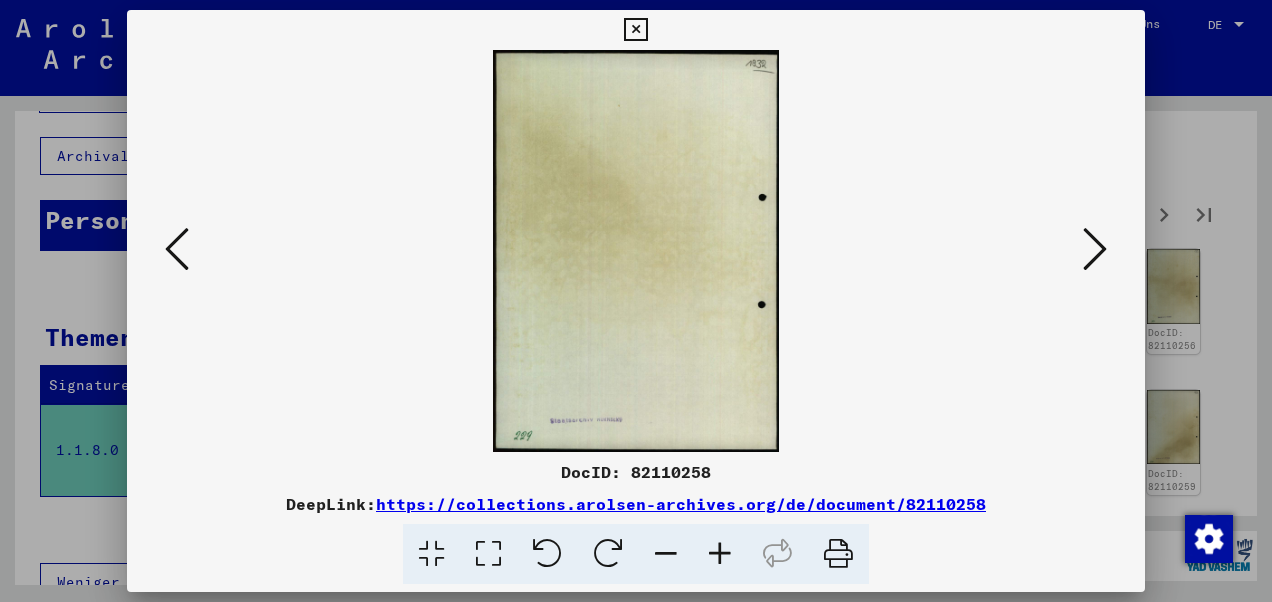 click at bounding box center [1095, 249] 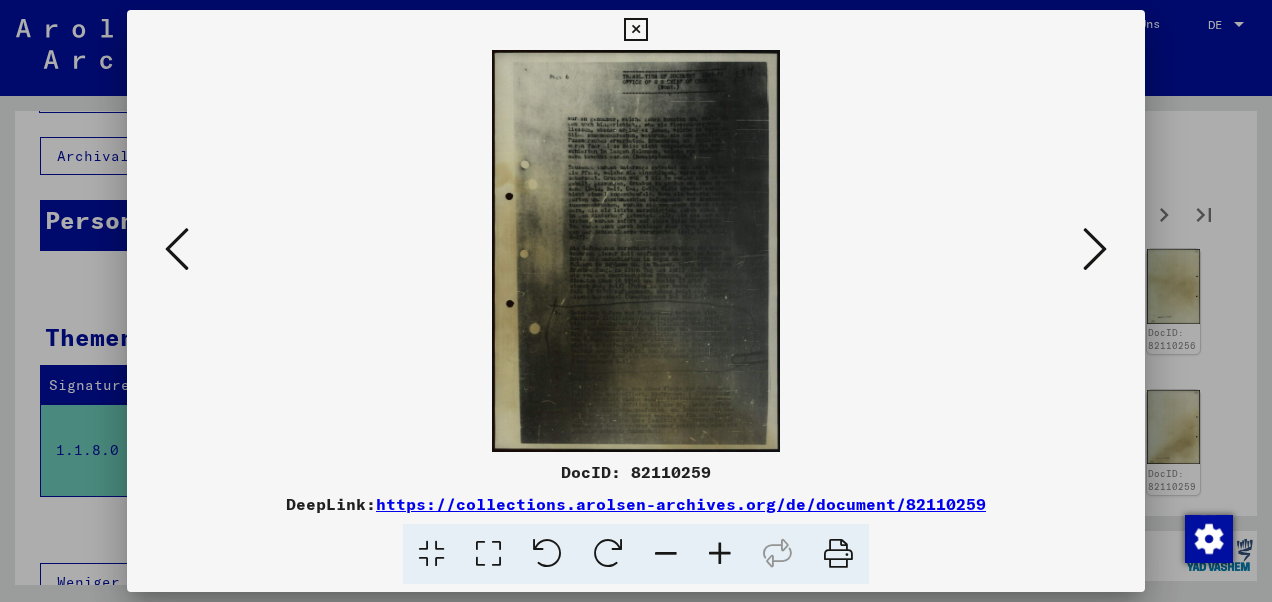 click at bounding box center [1095, 249] 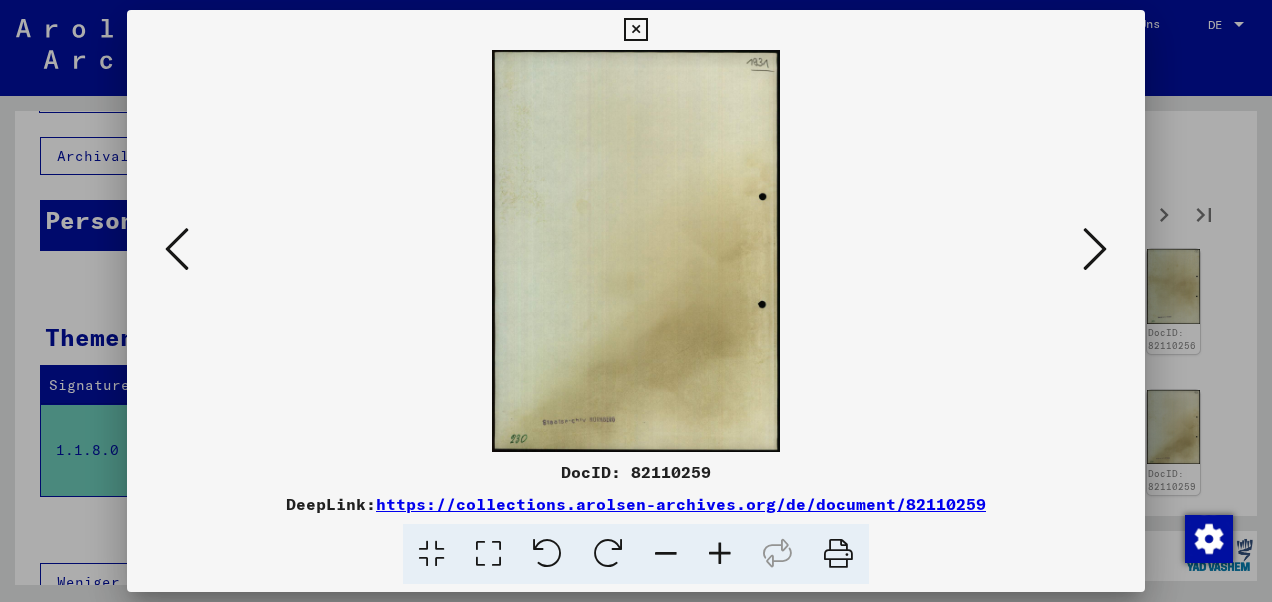 click at bounding box center [1095, 249] 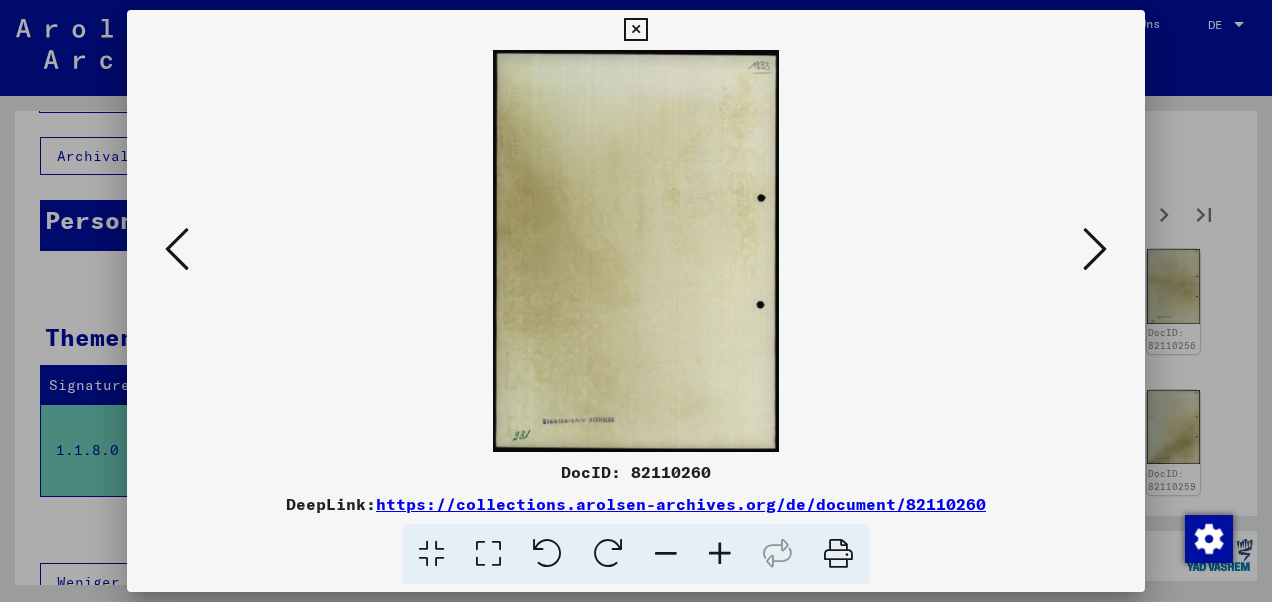 click at bounding box center [1095, 249] 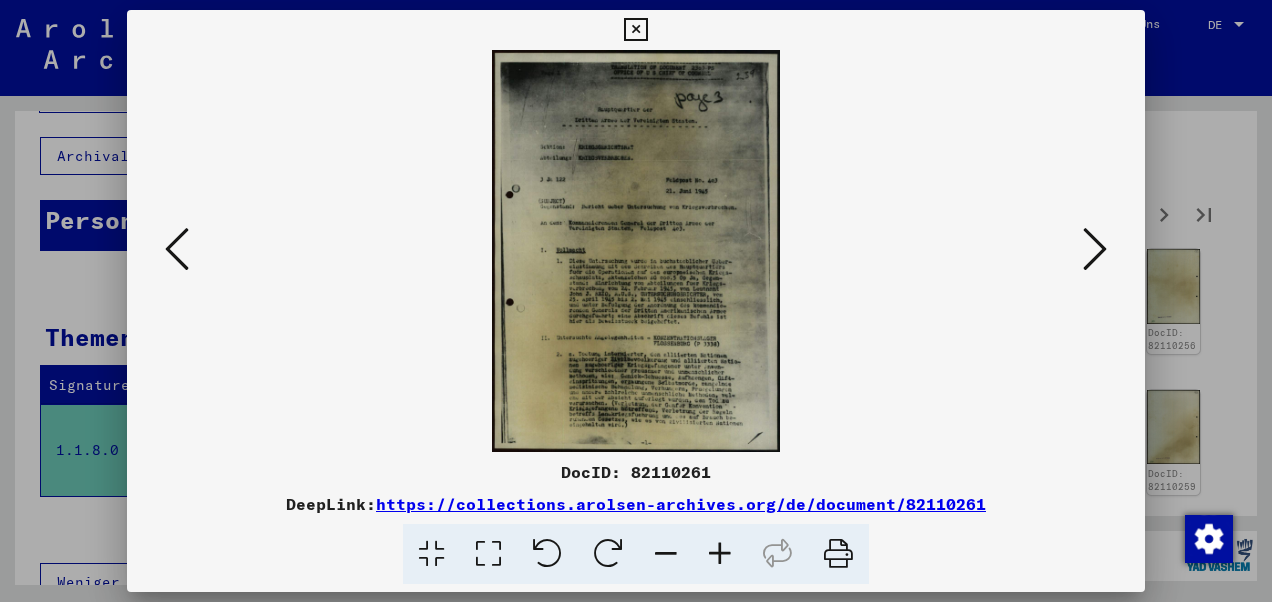click at bounding box center (1095, 249) 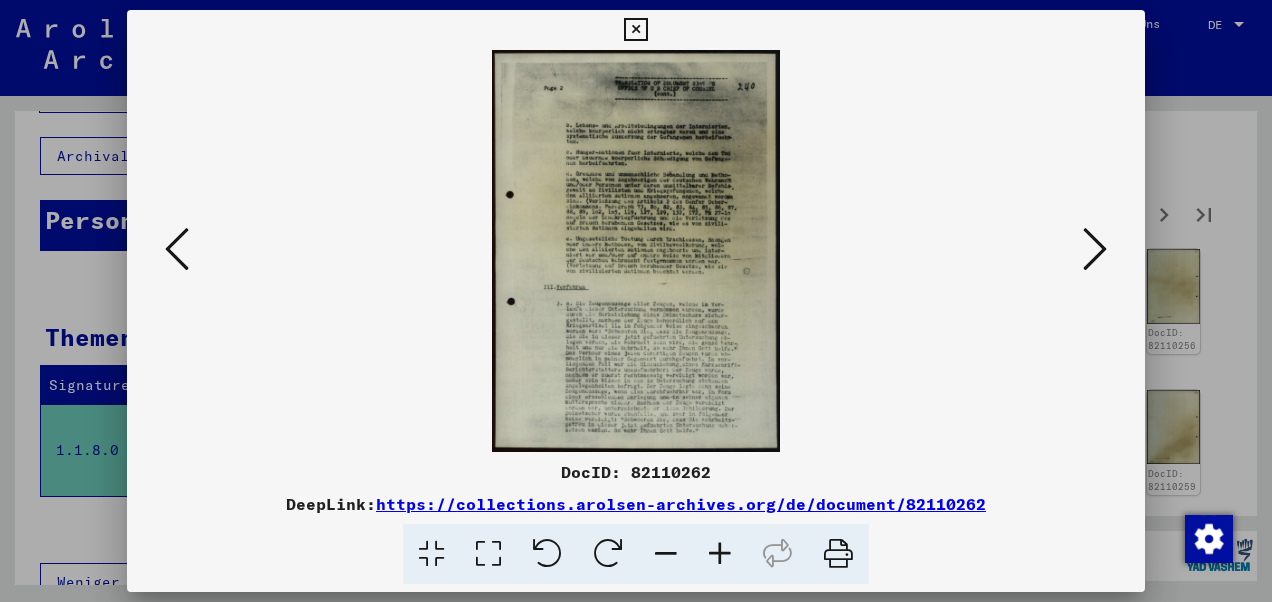 click at bounding box center [1095, 249] 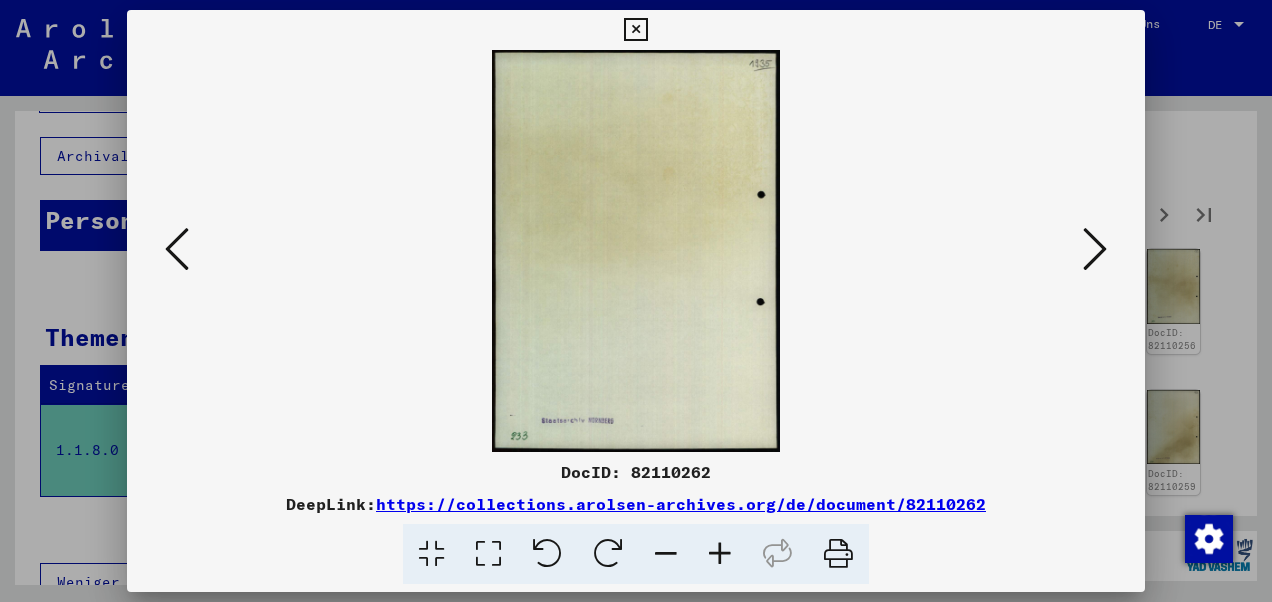click at bounding box center (1095, 249) 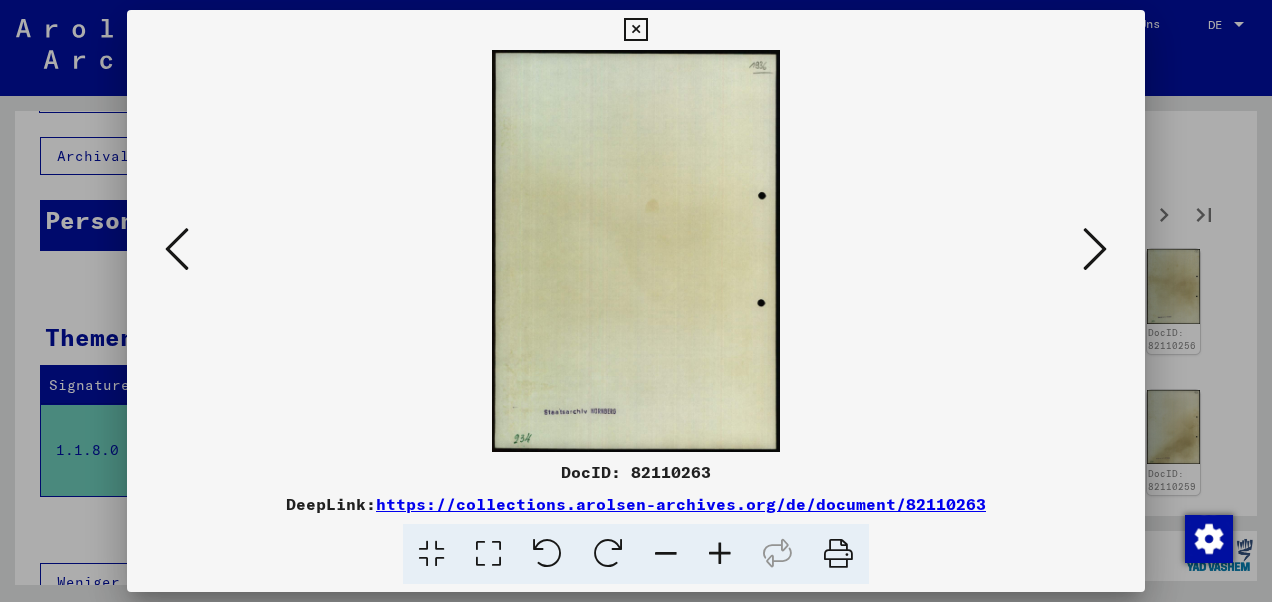 click at bounding box center [1095, 249] 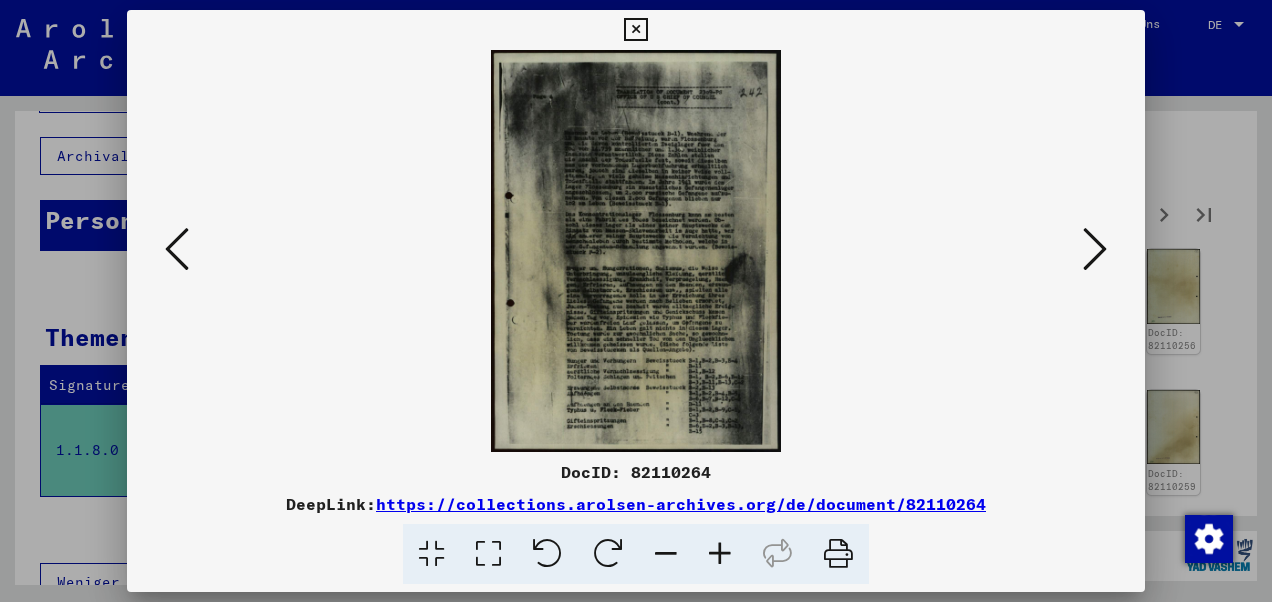 click at bounding box center (1095, 249) 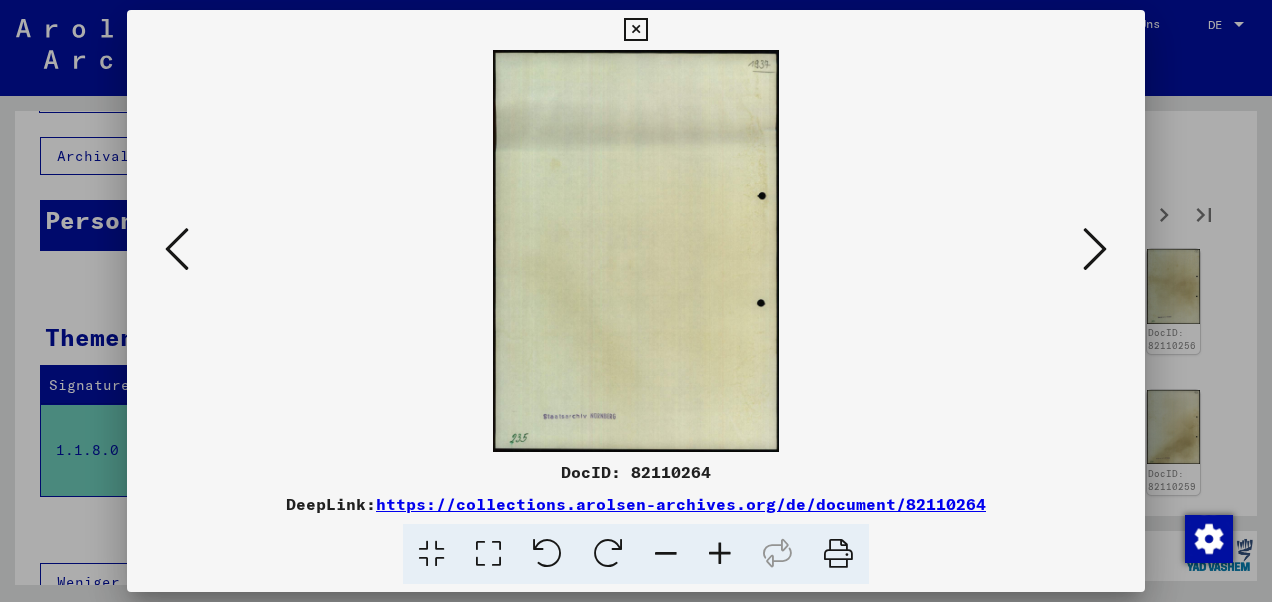 click at bounding box center [1095, 249] 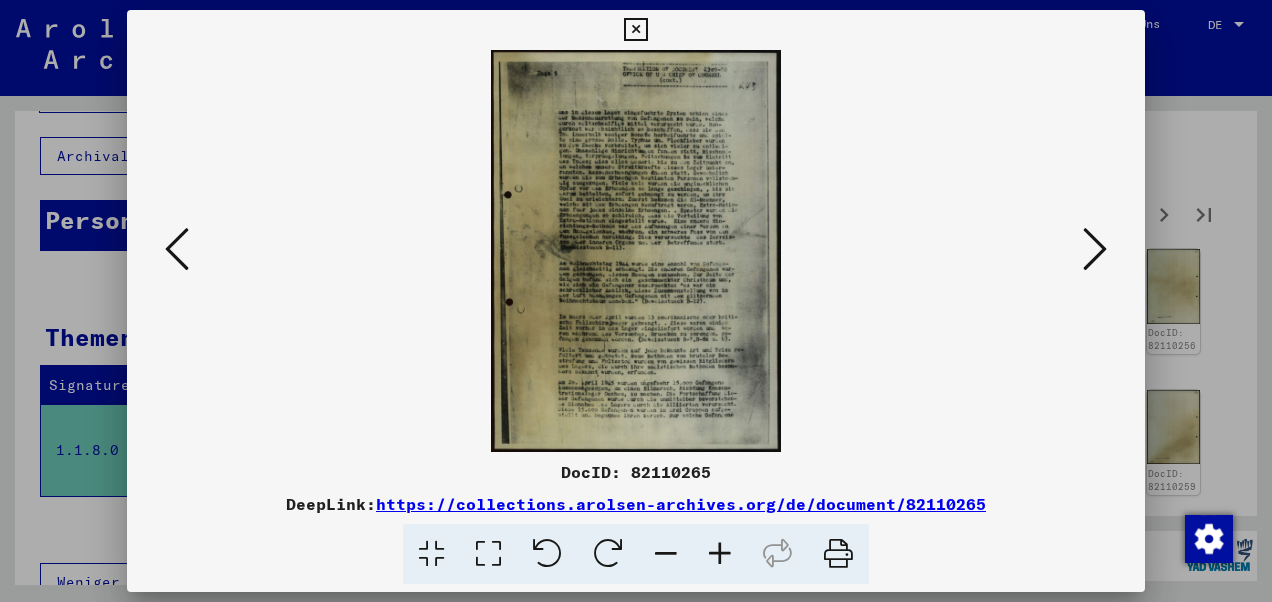 click at bounding box center (720, 554) 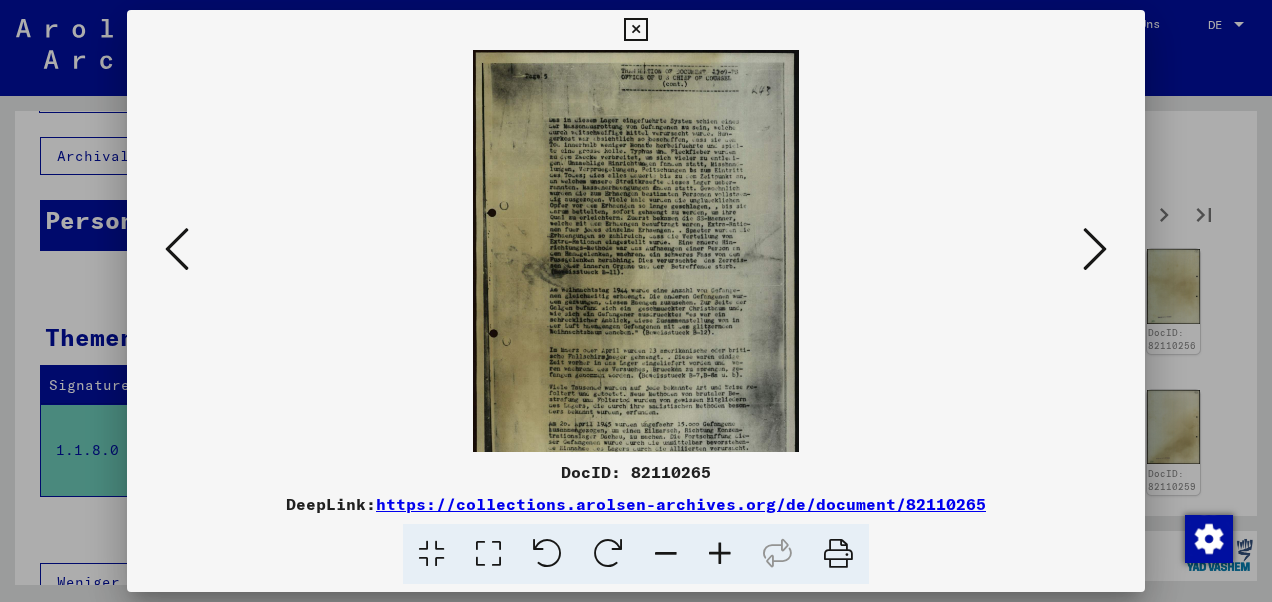 click at bounding box center [720, 554] 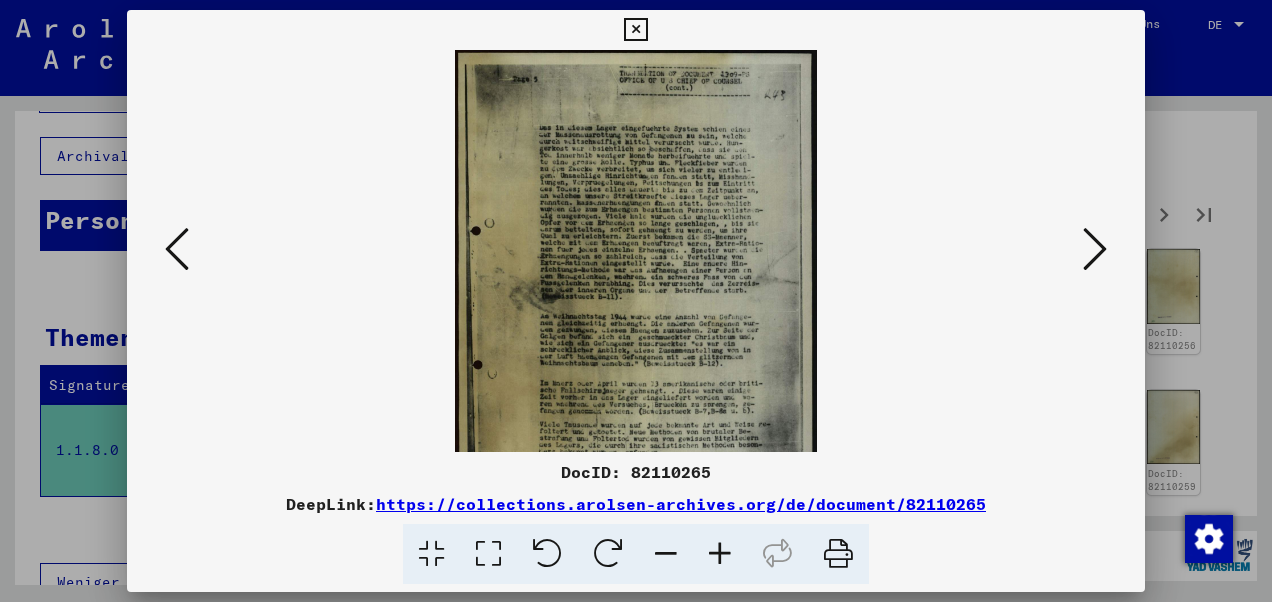 click at bounding box center (720, 554) 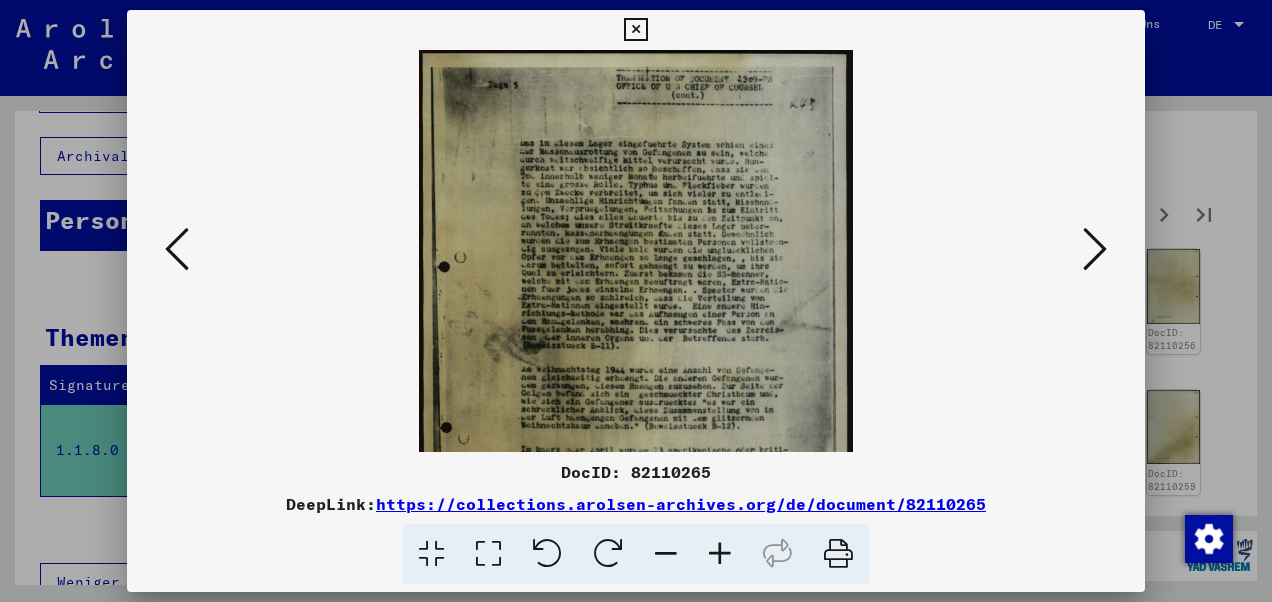 click at bounding box center (720, 554) 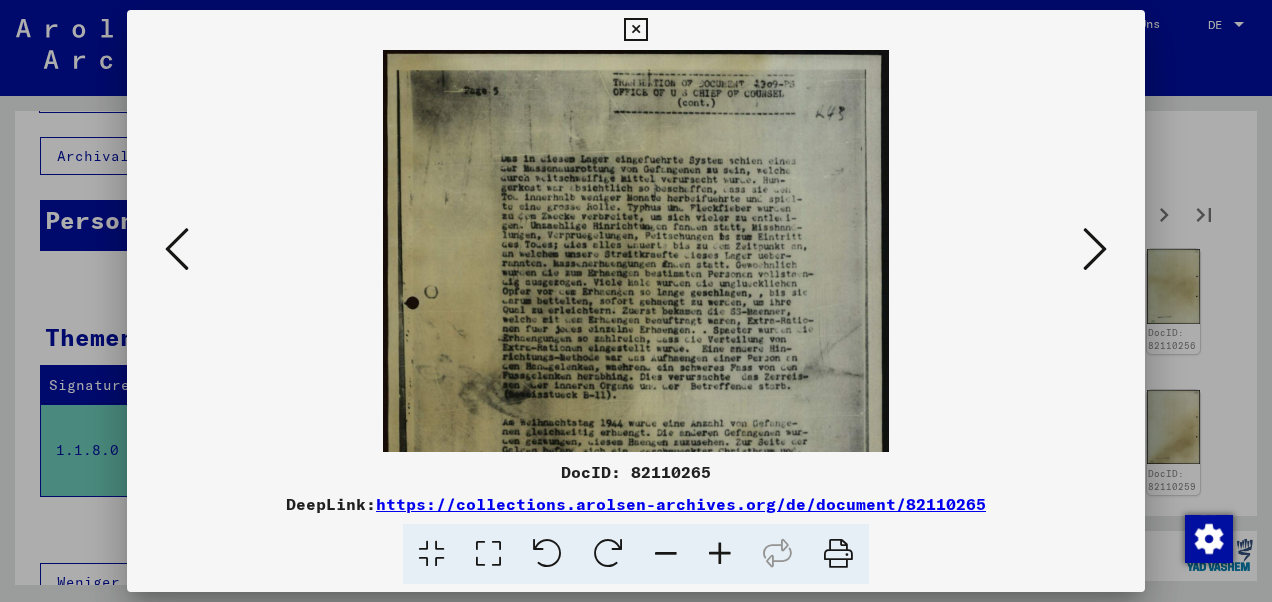 click at bounding box center (720, 554) 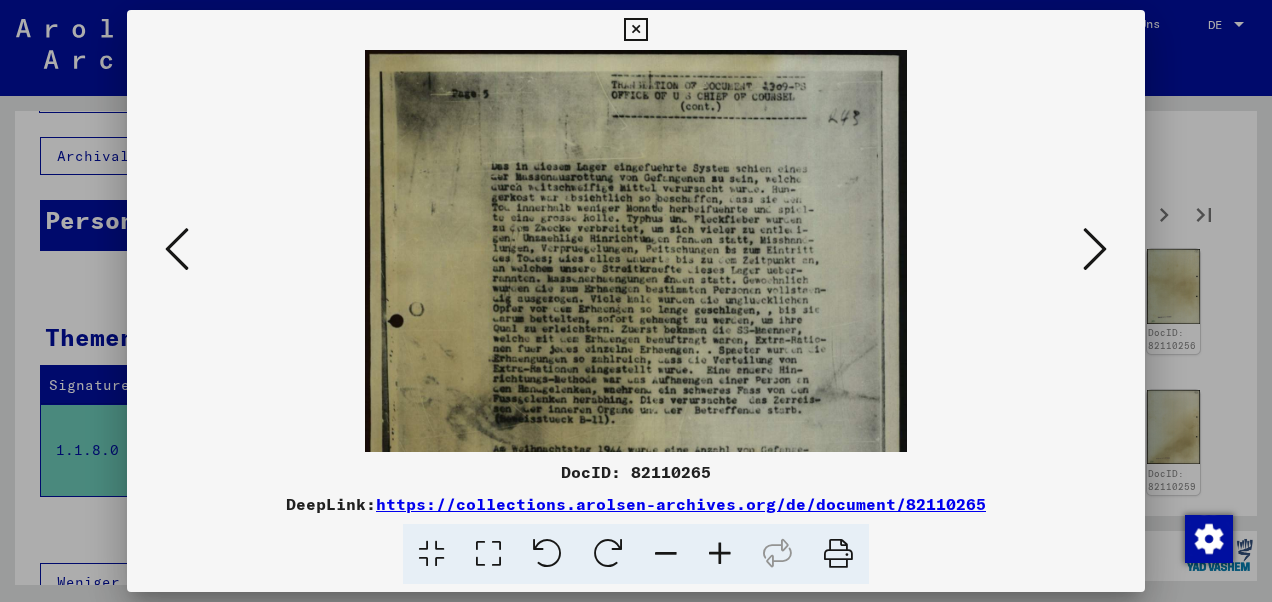click at bounding box center (720, 554) 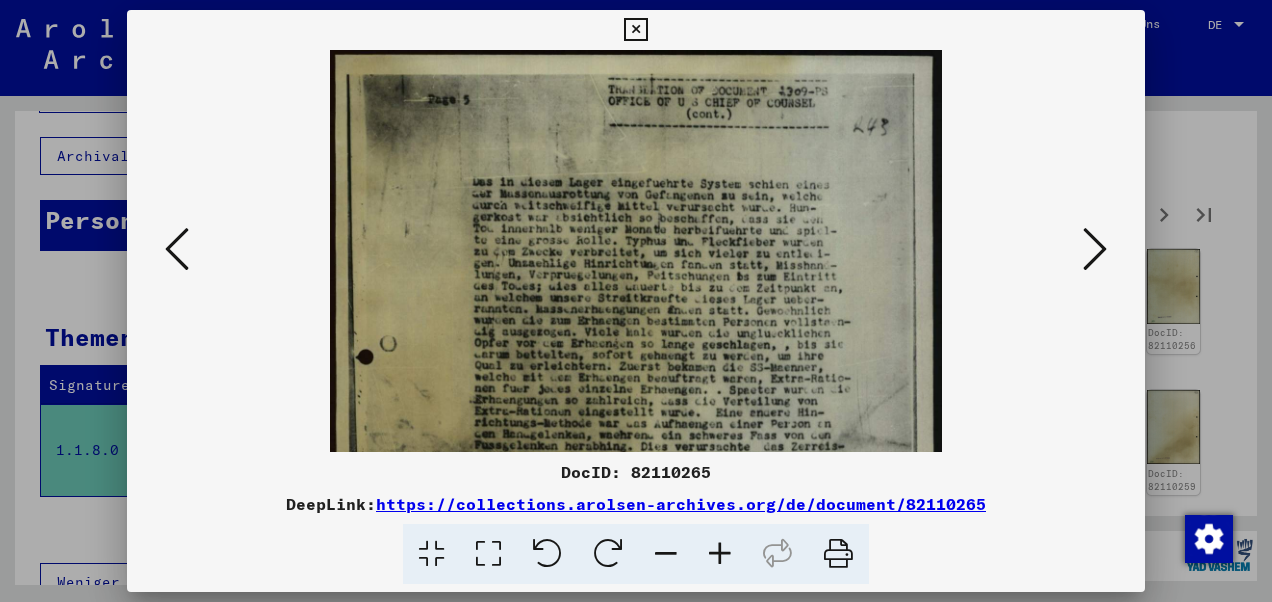 scroll, scrollTop: 8, scrollLeft: 0, axis: vertical 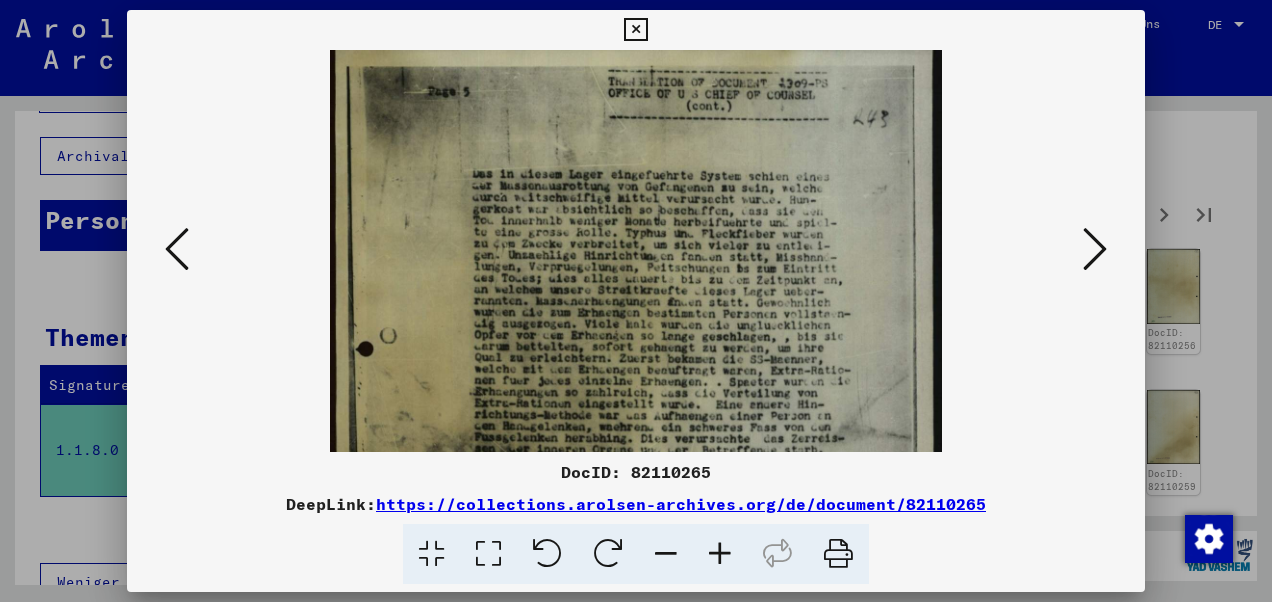 click at bounding box center [636, 468] 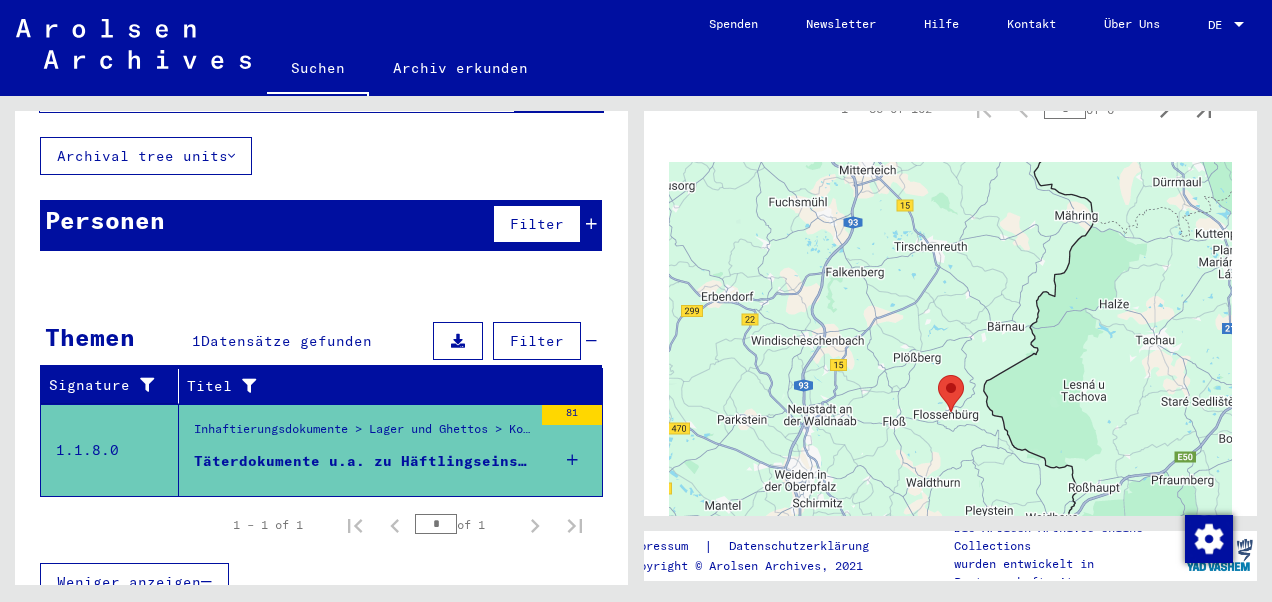 scroll, scrollTop: 2600, scrollLeft: 0, axis: vertical 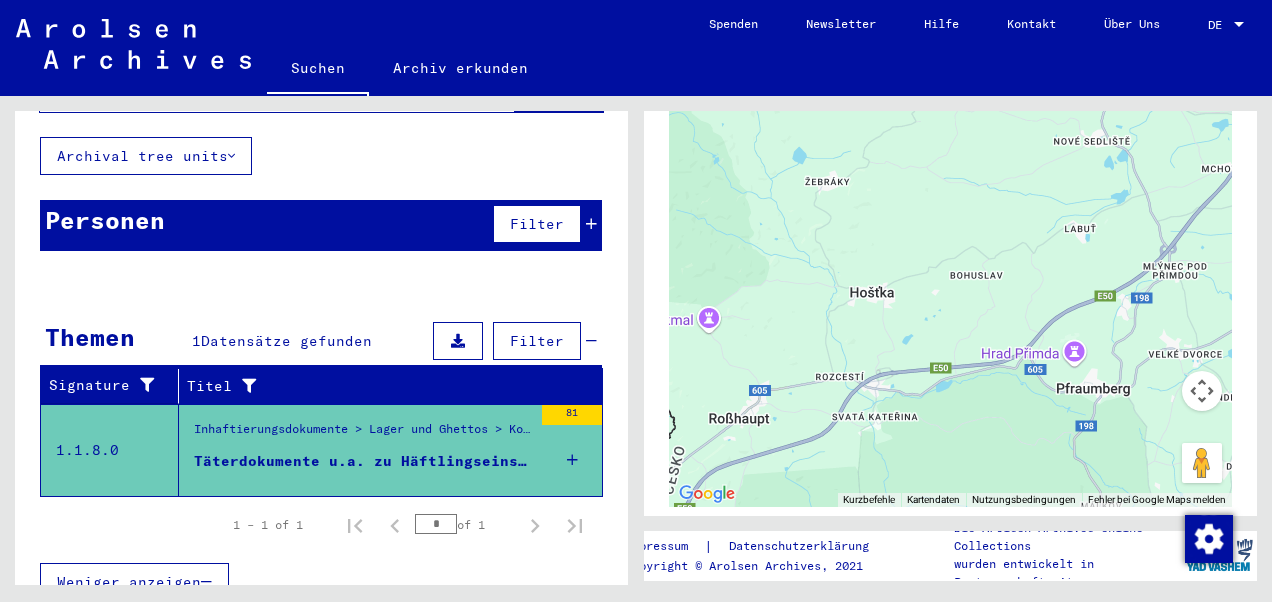 click on "81" at bounding box center (572, 450) 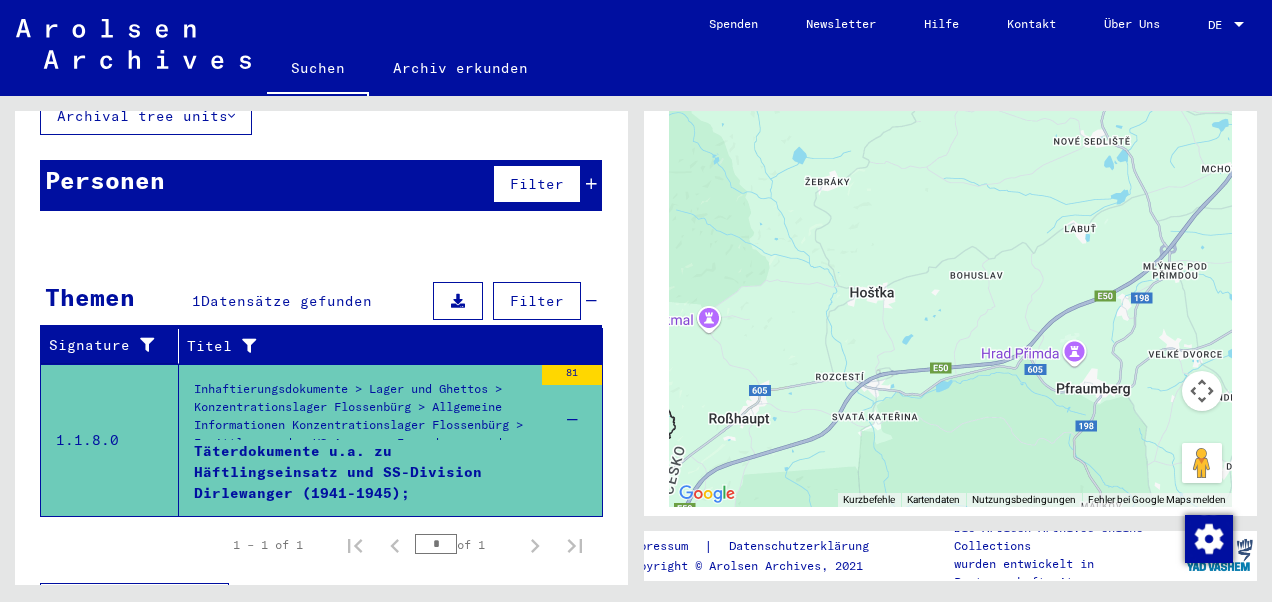 scroll, scrollTop: 178, scrollLeft: 0, axis: vertical 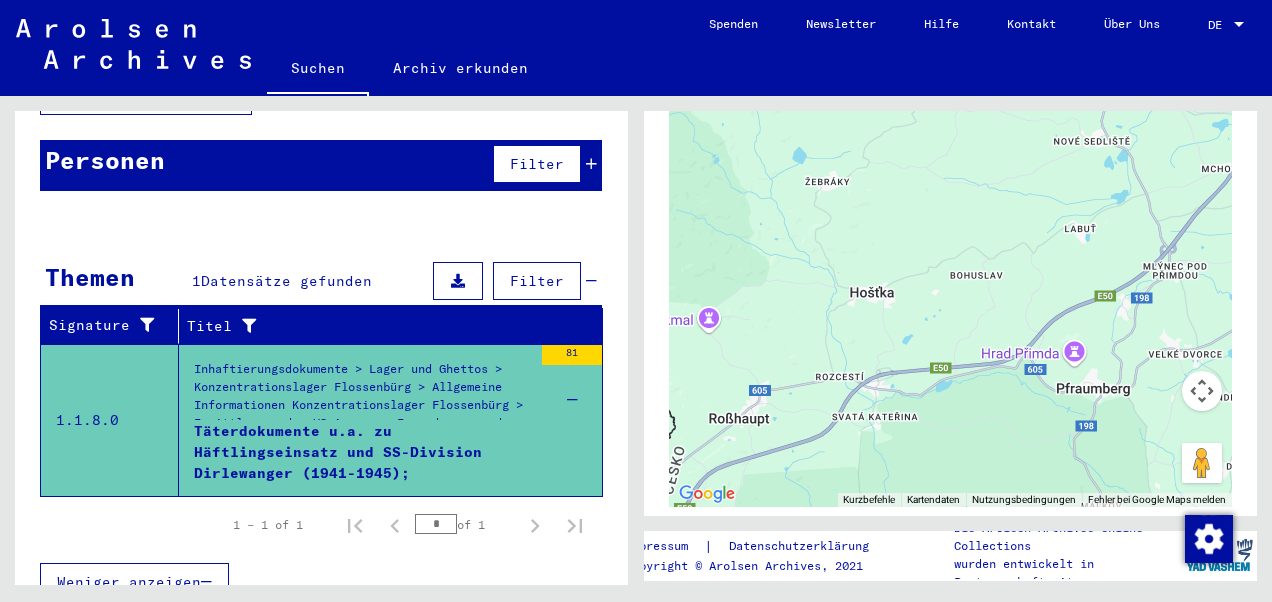 click on "Täterdokumente u.a. zu Häftlingseinsatz und SS-Division Dirlewanger      (1941-1945); Zeugenaussagen ehemaliger Häftlinge (männl.);      Verhörprotokolle von Tätern mit Anlagen" at bounding box center (363, 451) 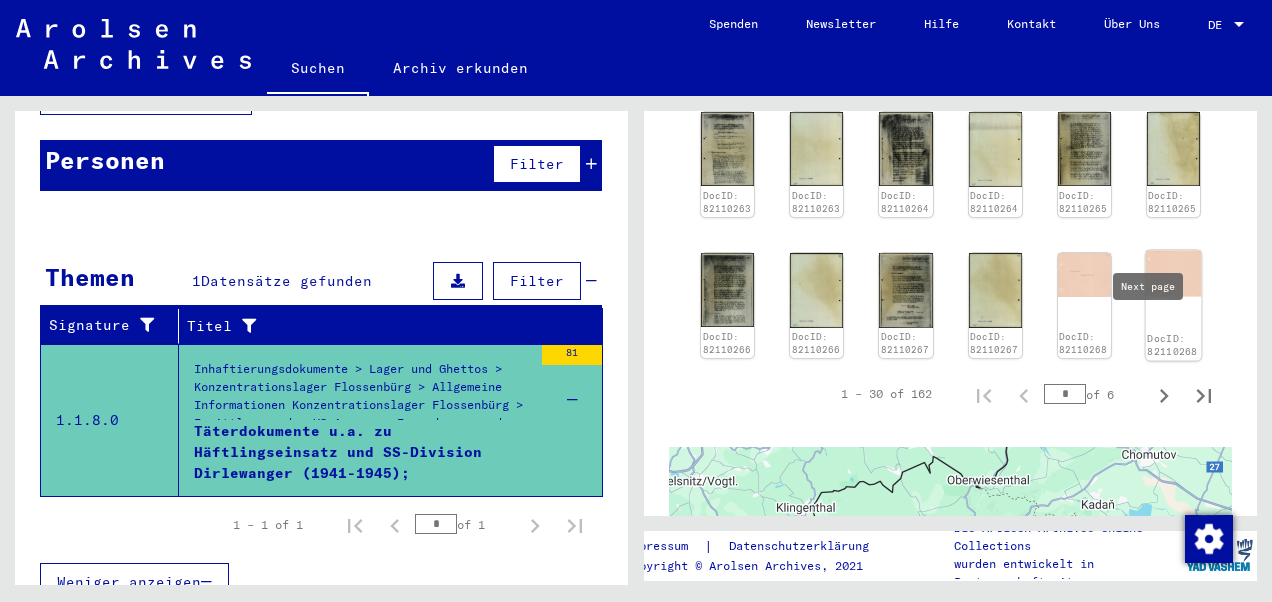scroll, scrollTop: 2060, scrollLeft: 0, axis: vertical 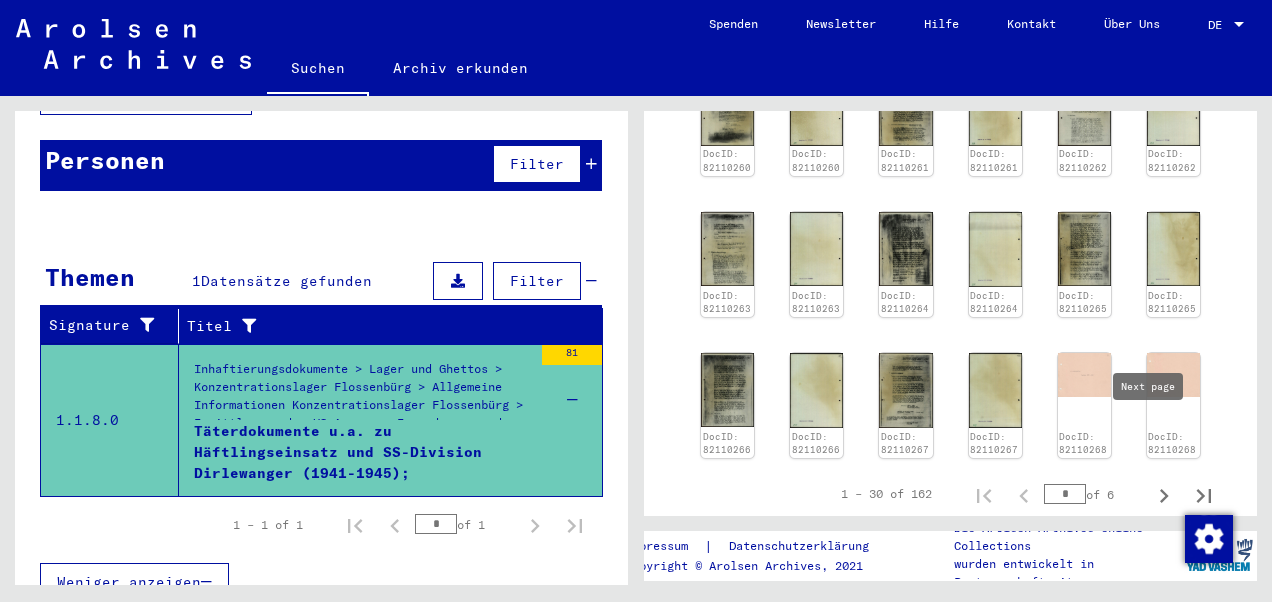 click 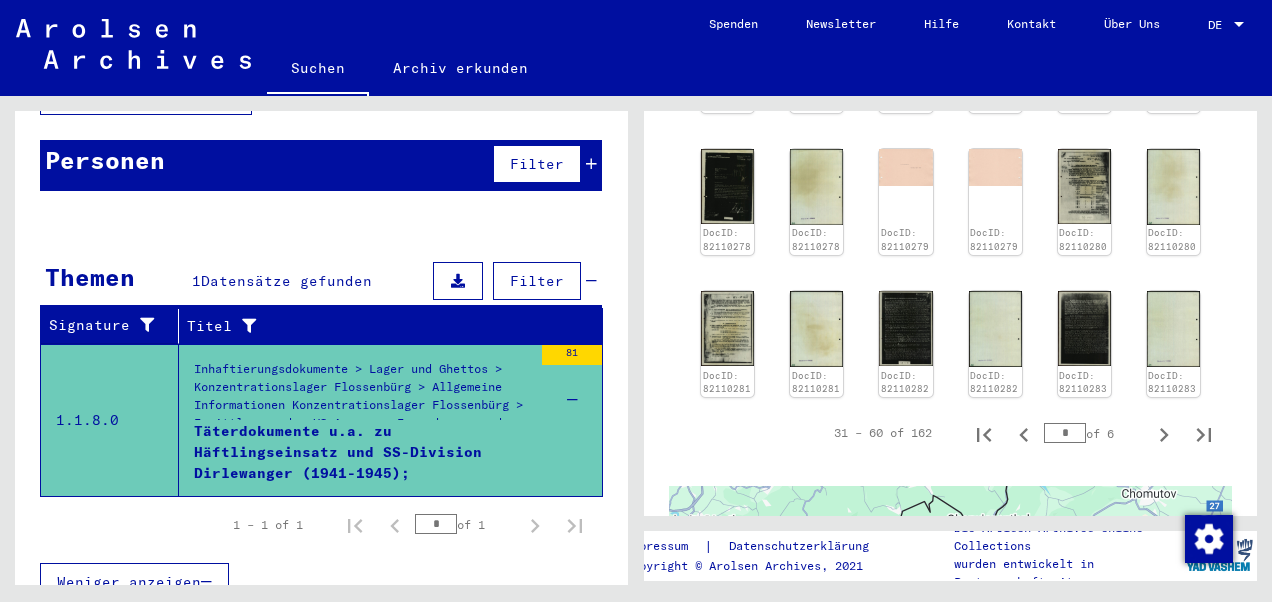scroll, scrollTop: 2160, scrollLeft: 0, axis: vertical 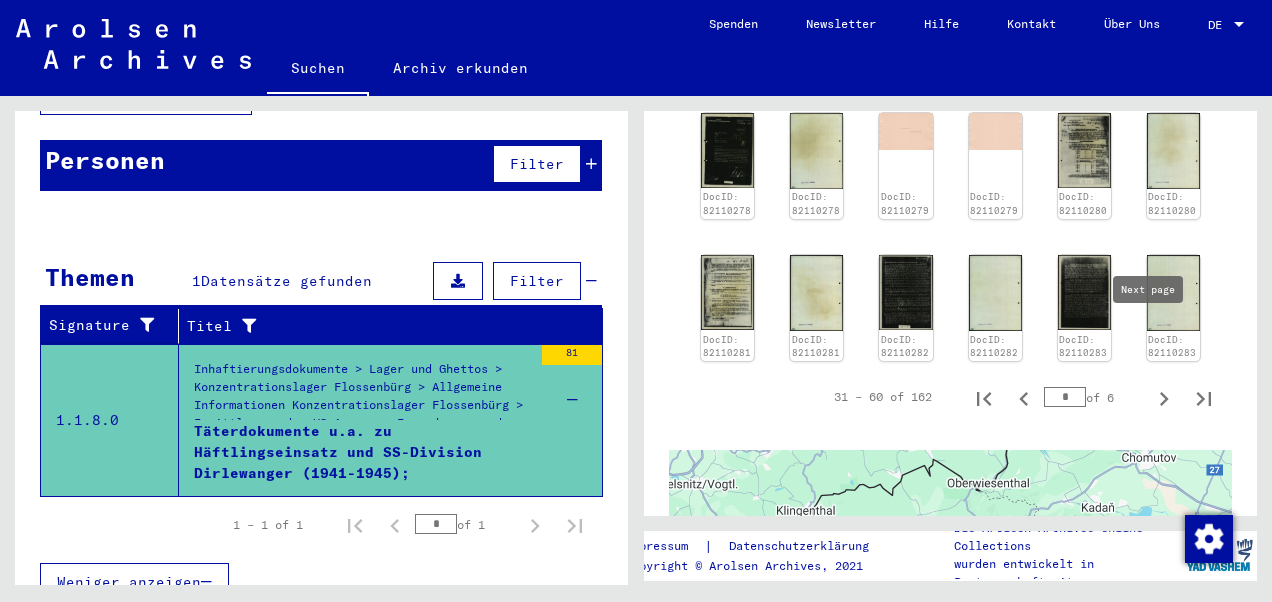 click 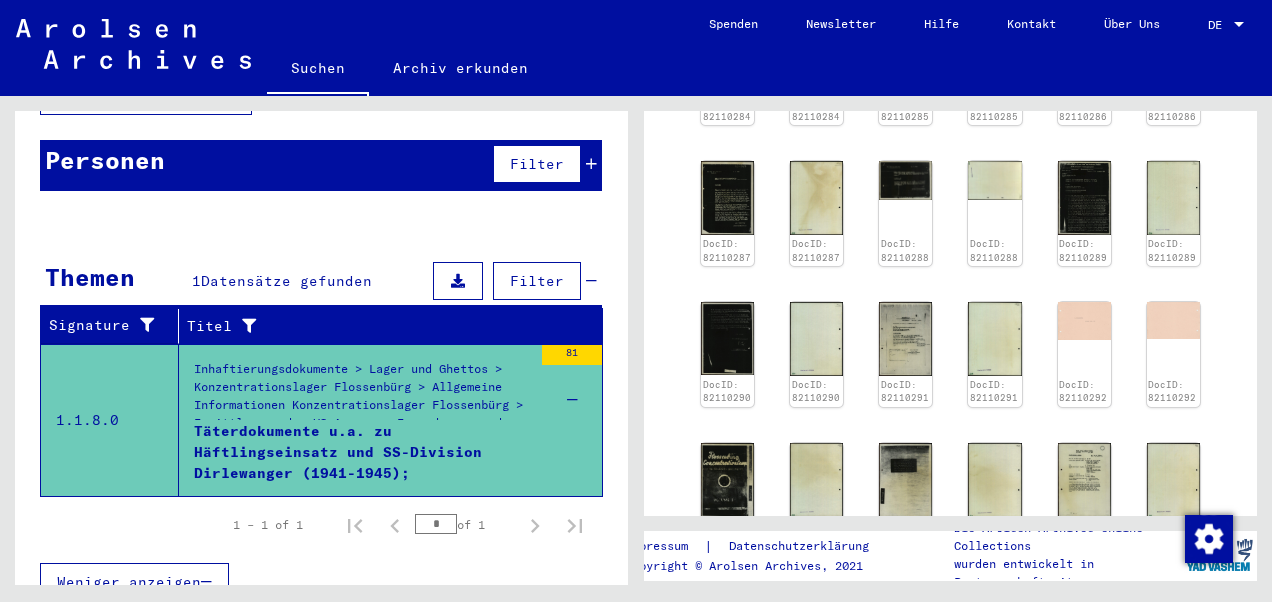 scroll, scrollTop: 1831, scrollLeft: 0, axis: vertical 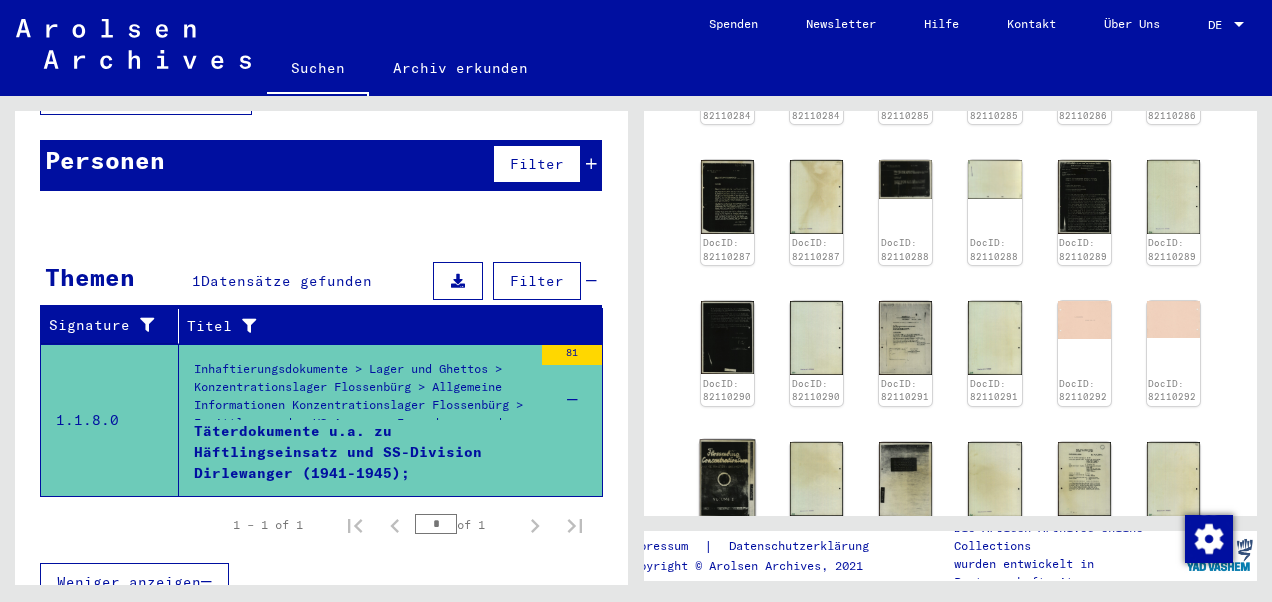 click 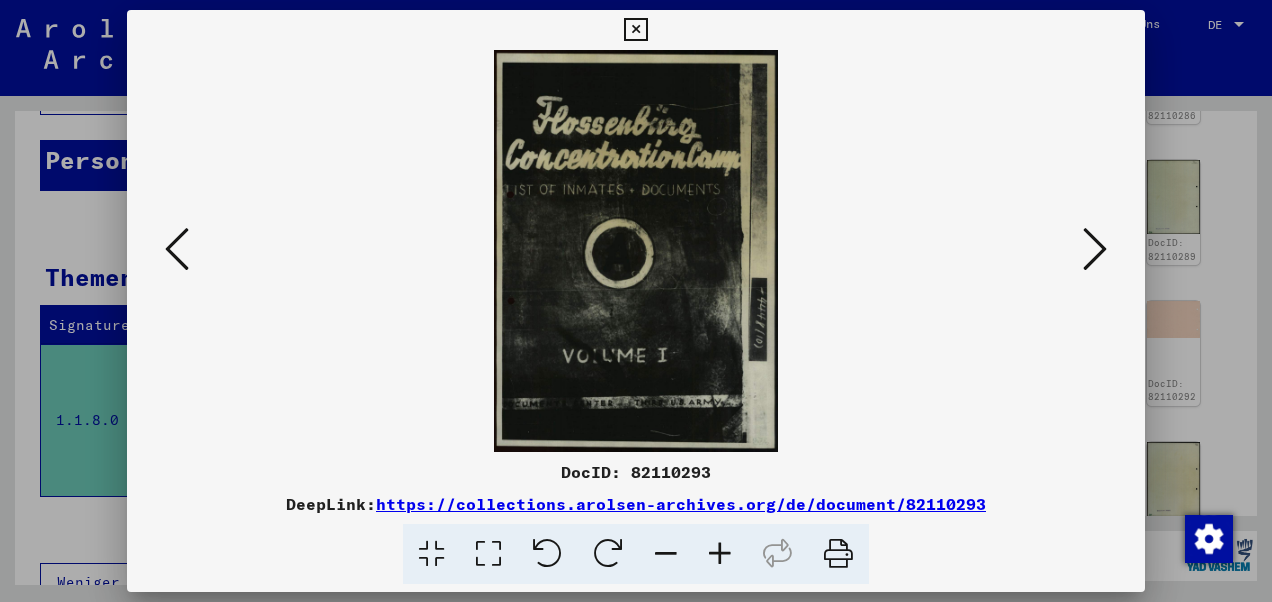 click at bounding box center (636, 301) 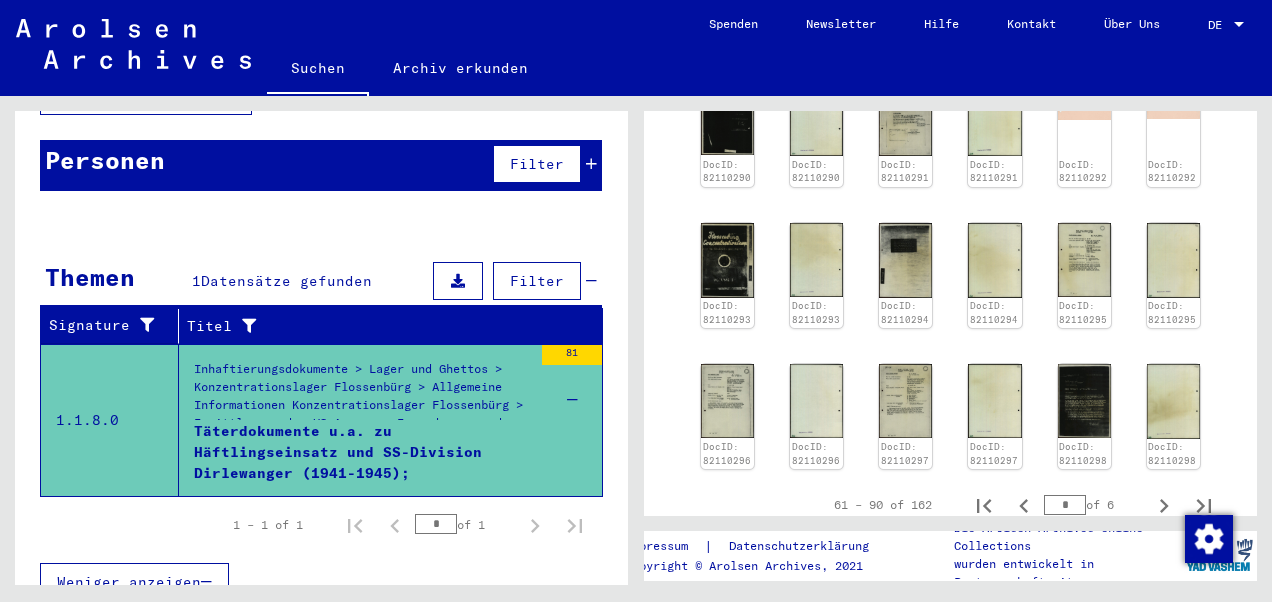 scroll, scrollTop: 2031, scrollLeft: 0, axis: vertical 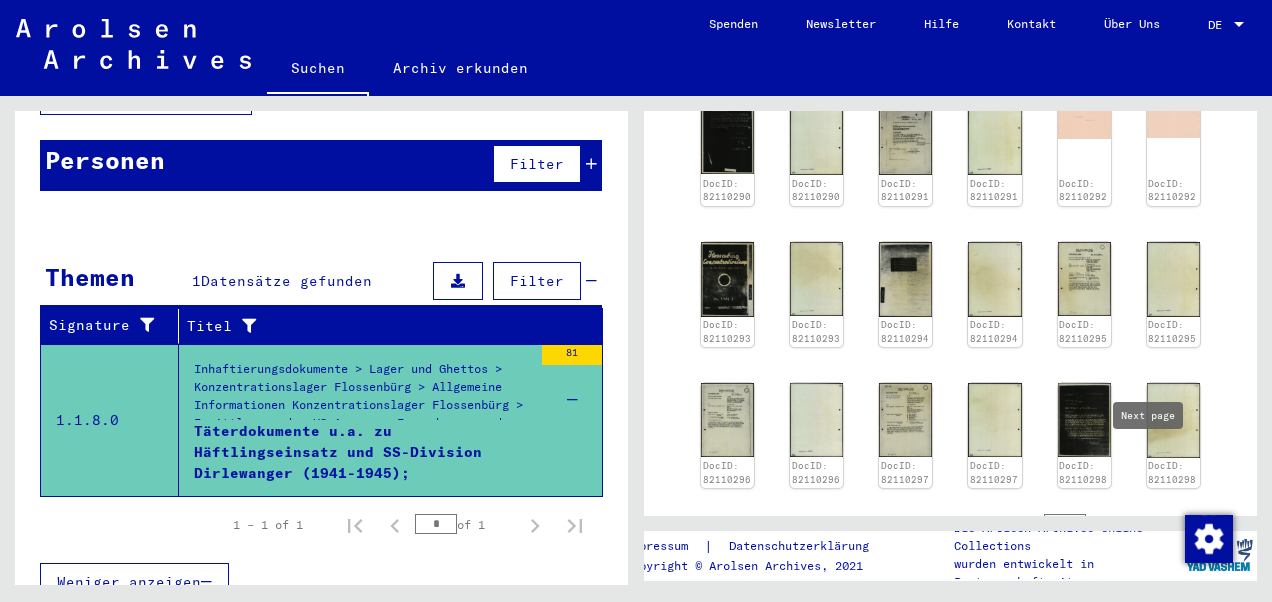 click 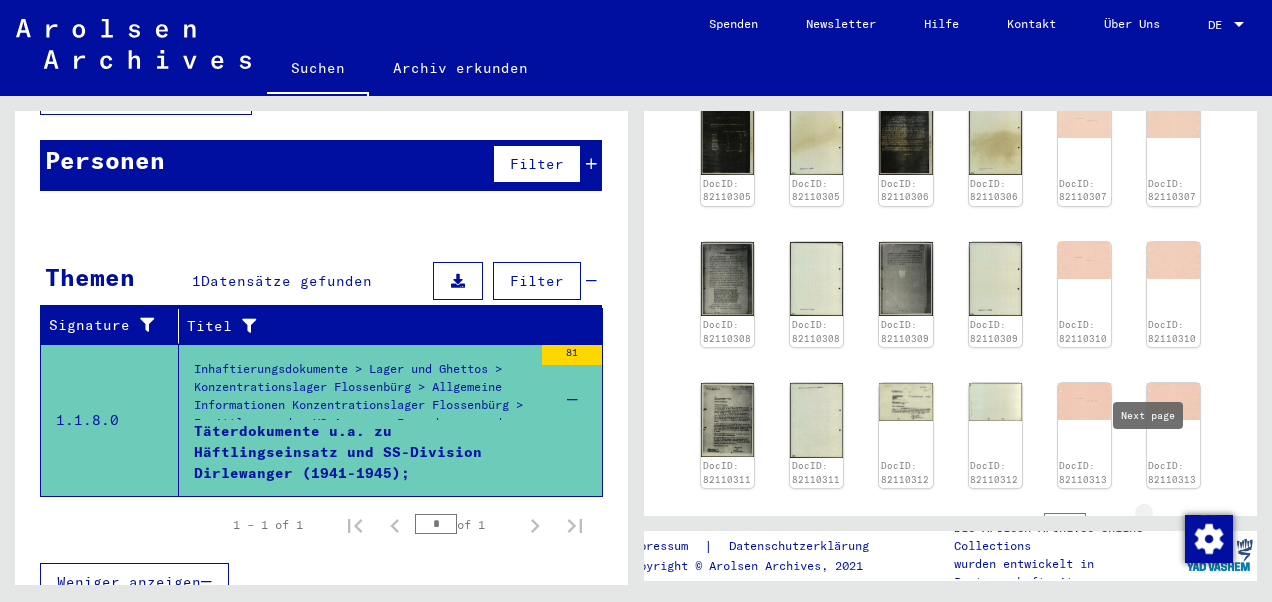 type on "*" 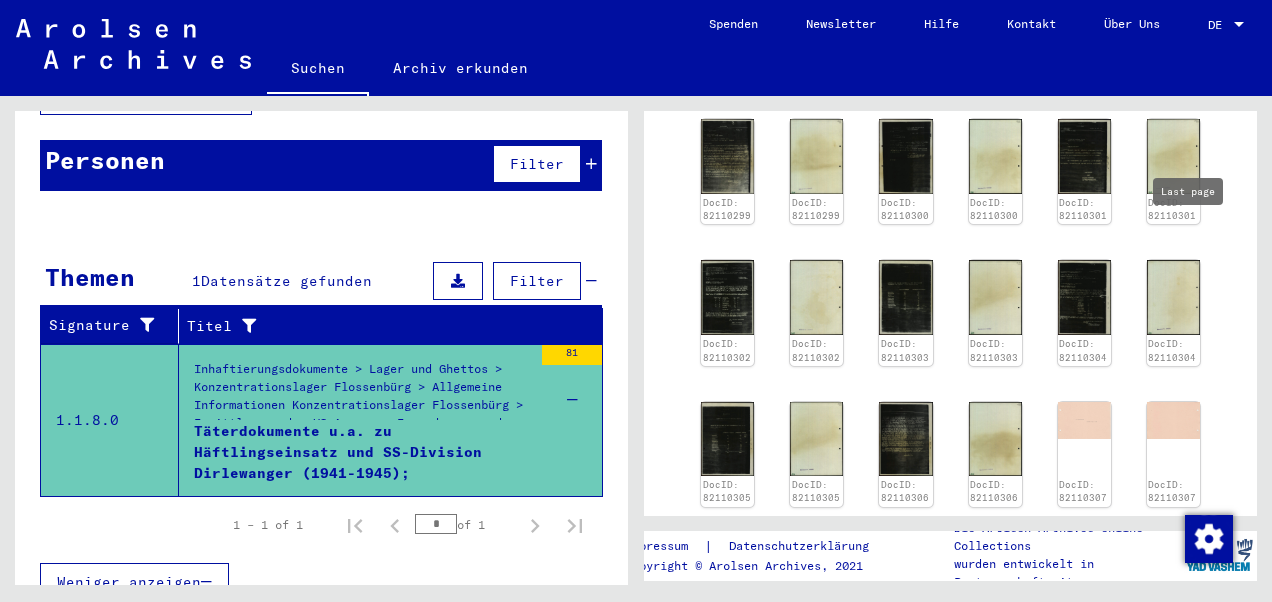 scroll, scrollTop: 1731, scrollLeft: 0, axis: vertical 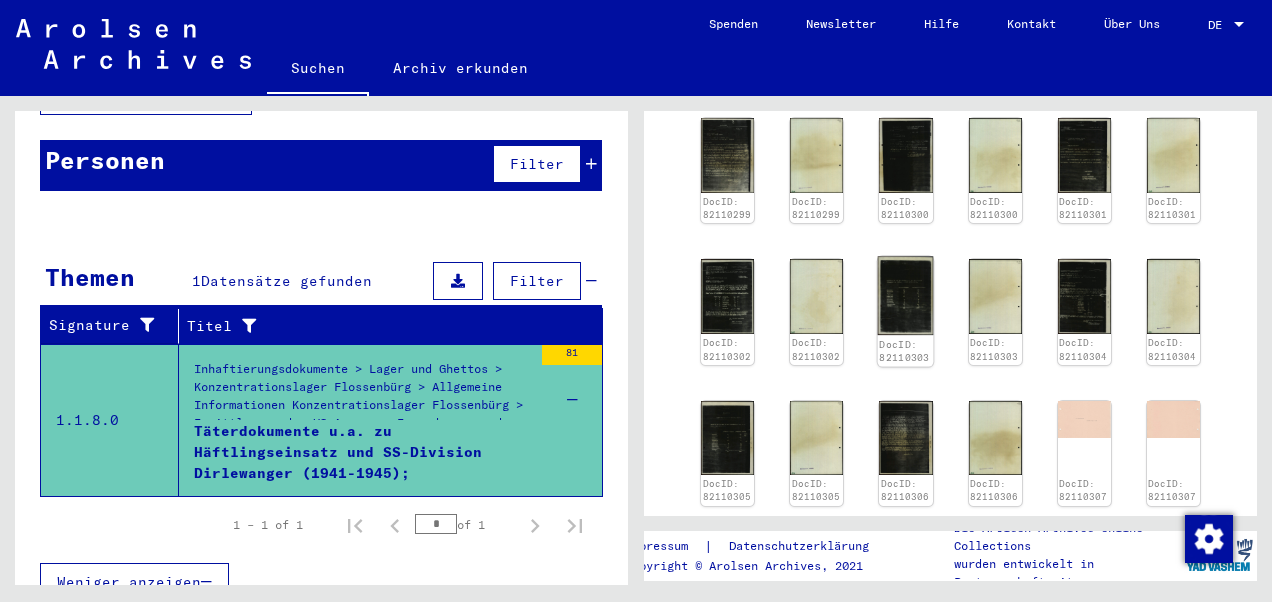 click 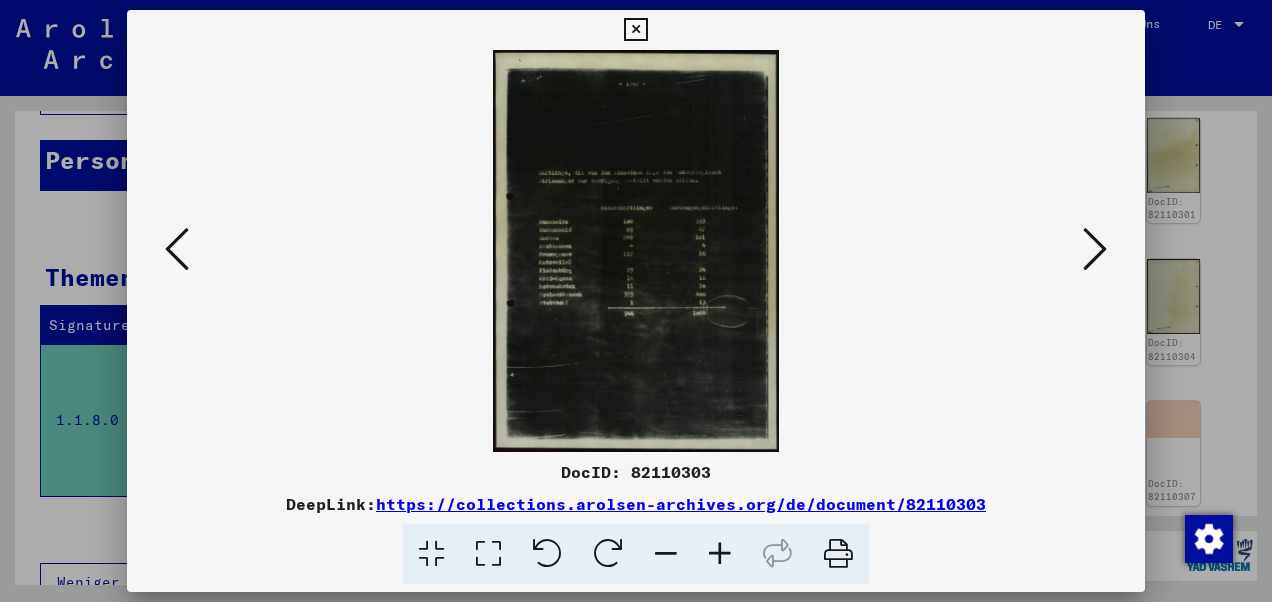click at bounding box center (636, 251) 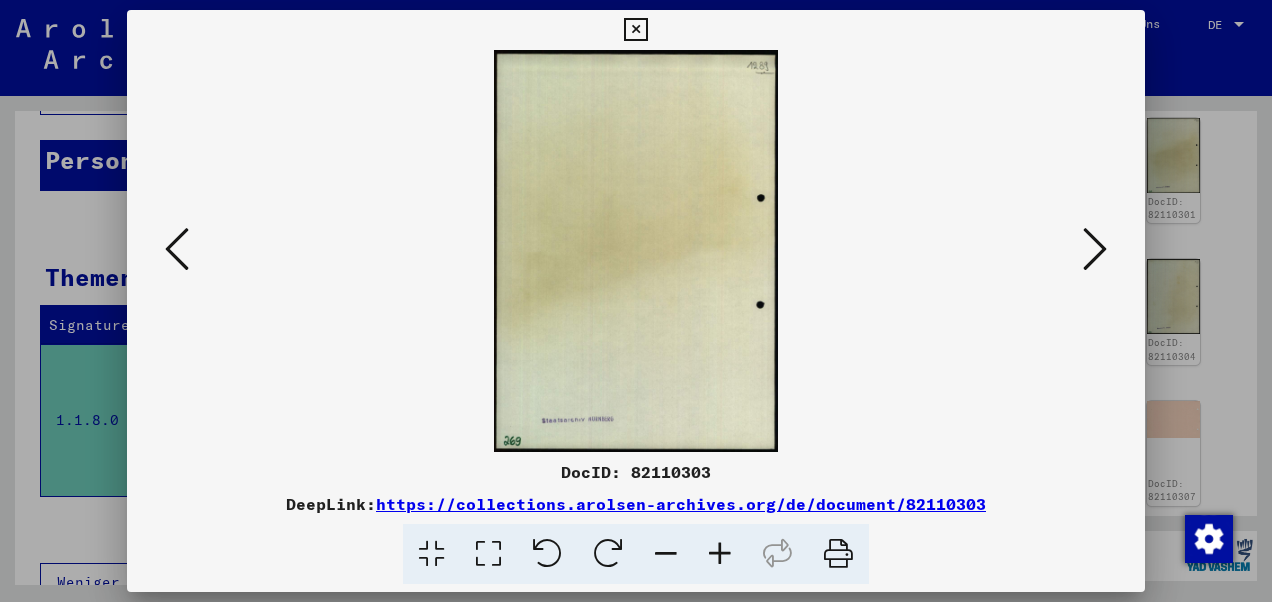 click at bounding box center (1095, 249) 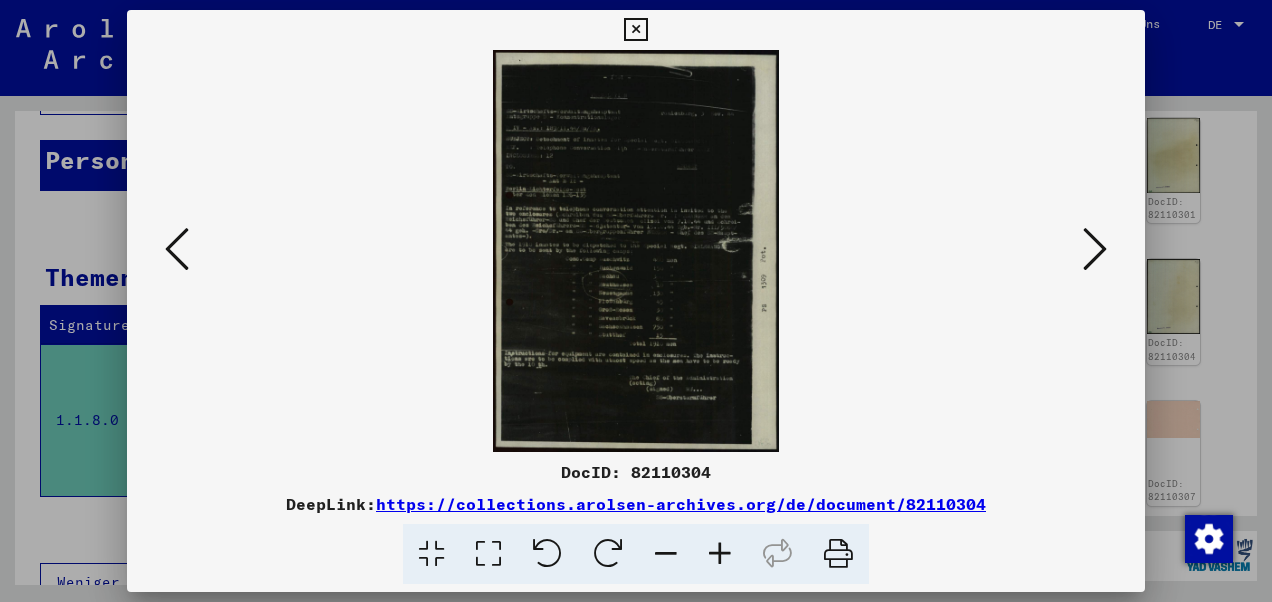 click at bounding box center (1095, 249) 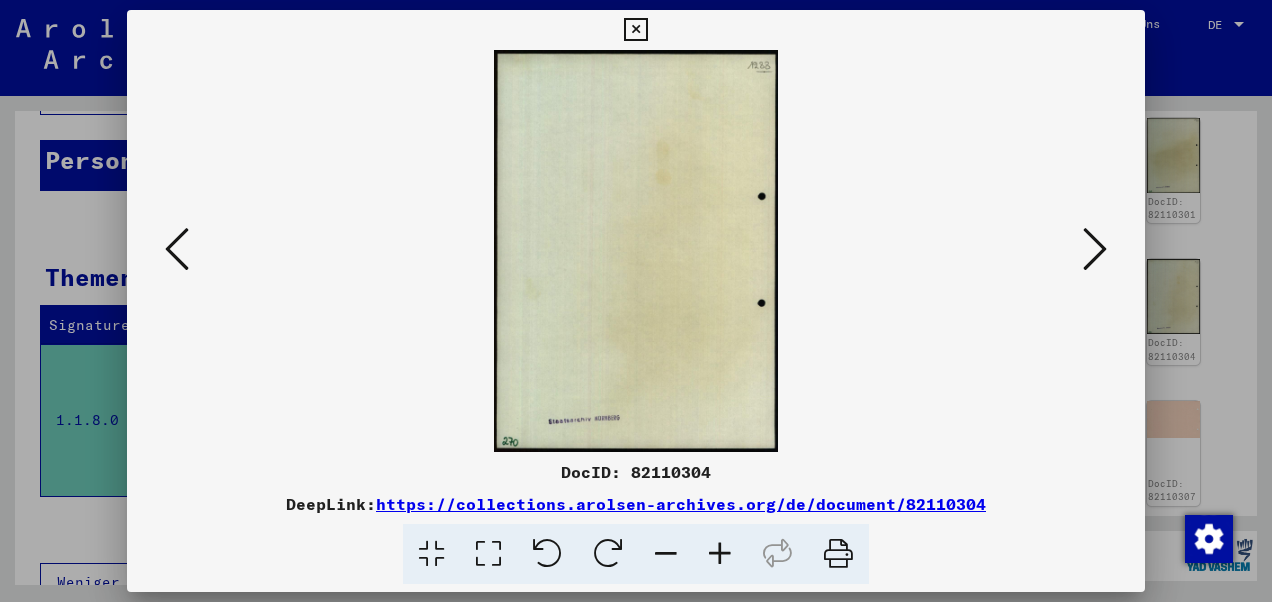 click at bounding box center [1095, 249] 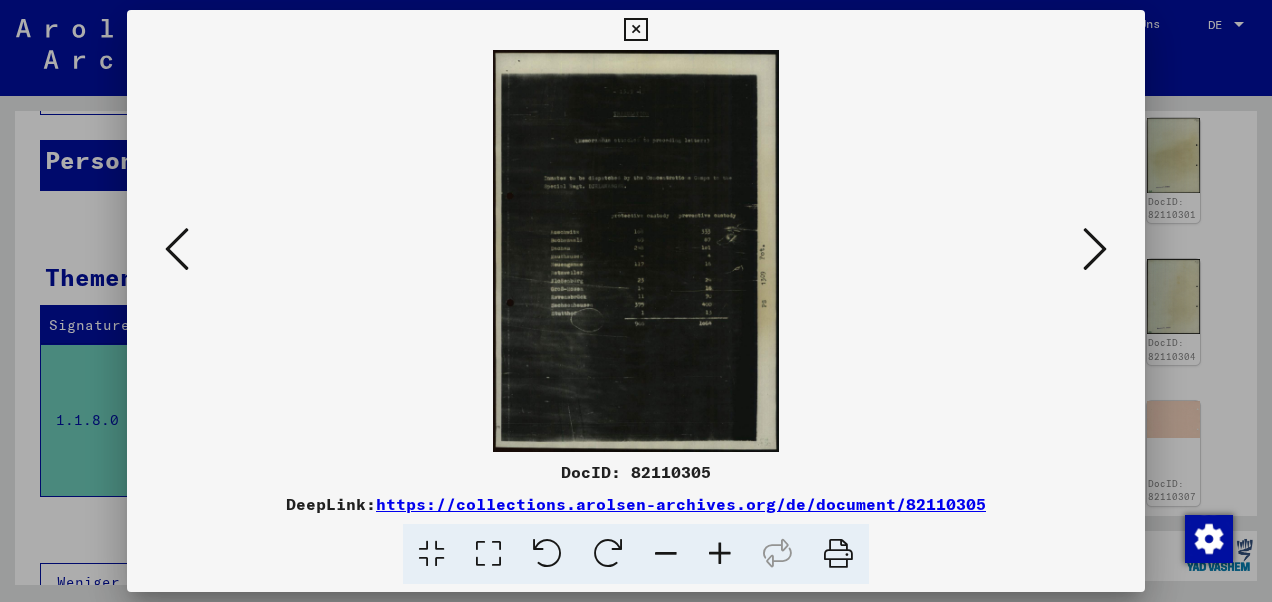 click at bounding box center (1095, 249) 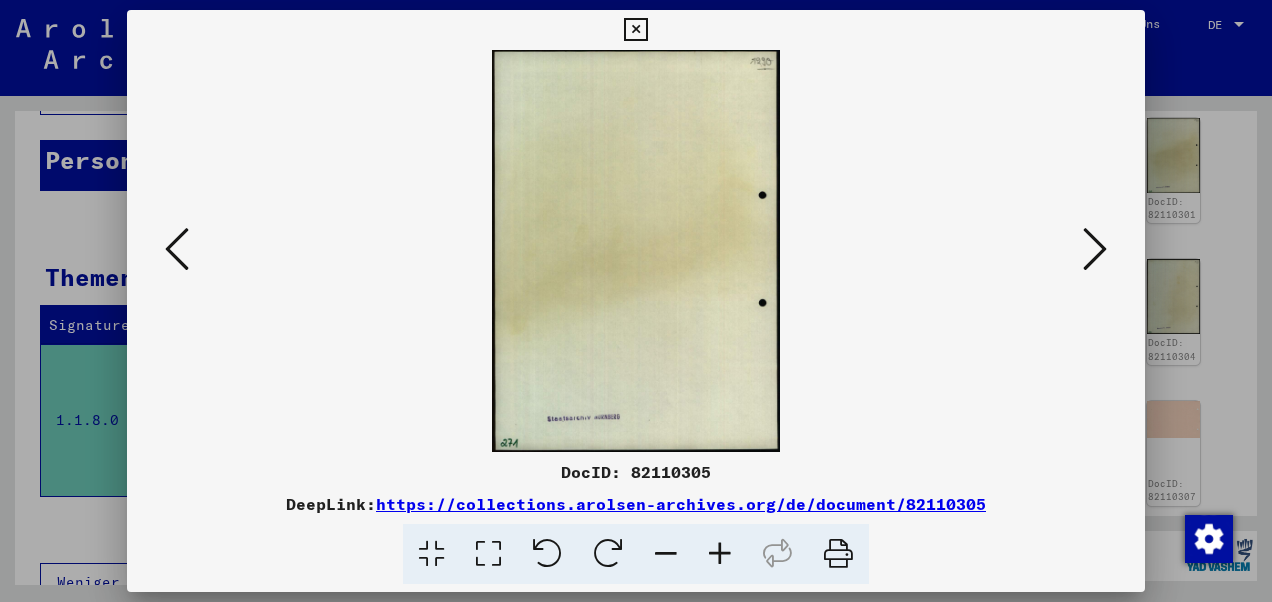 click at bounding box center [636, 301] 